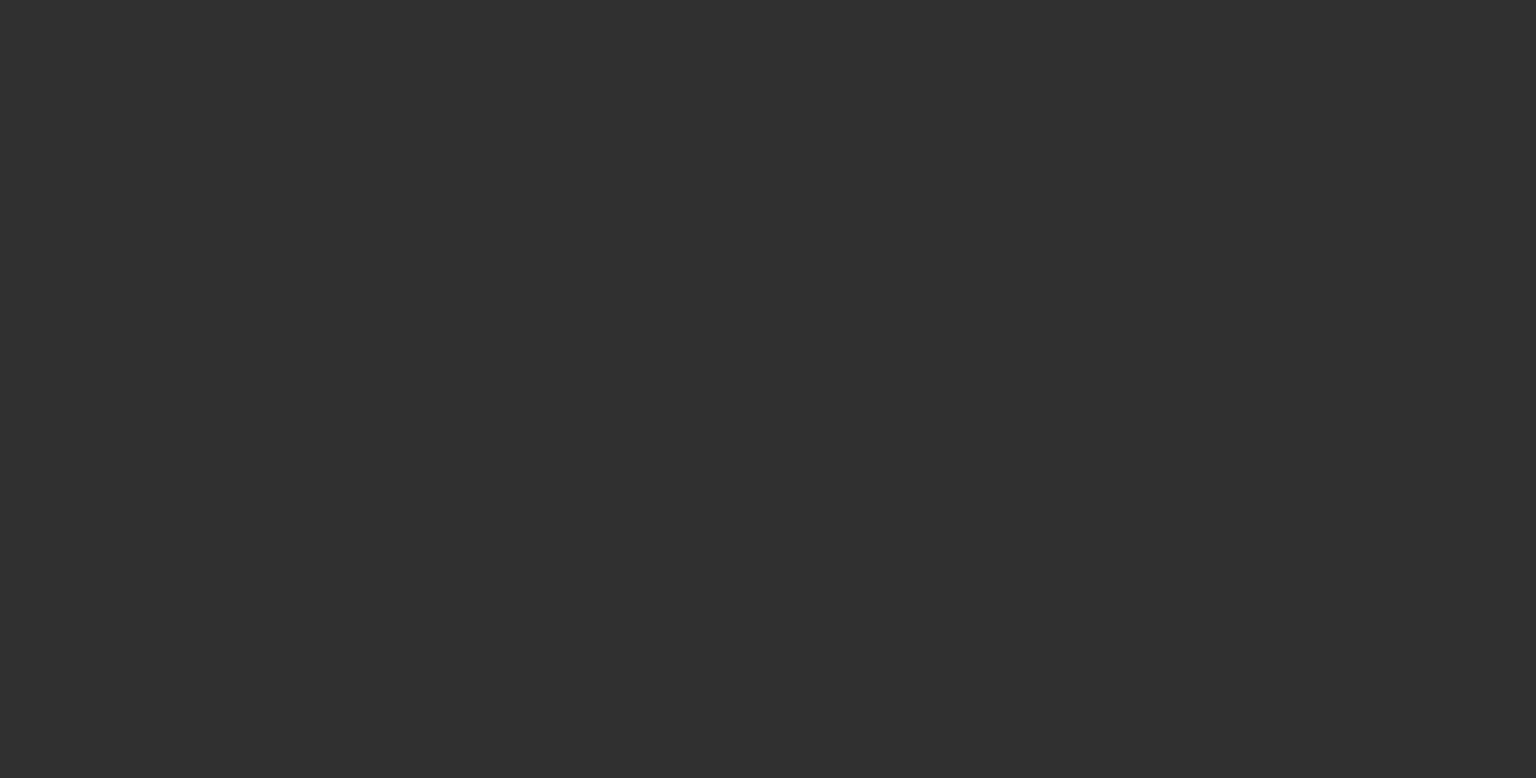 scroll, scrollTop: 0, scrollLeft: 0, axis: both 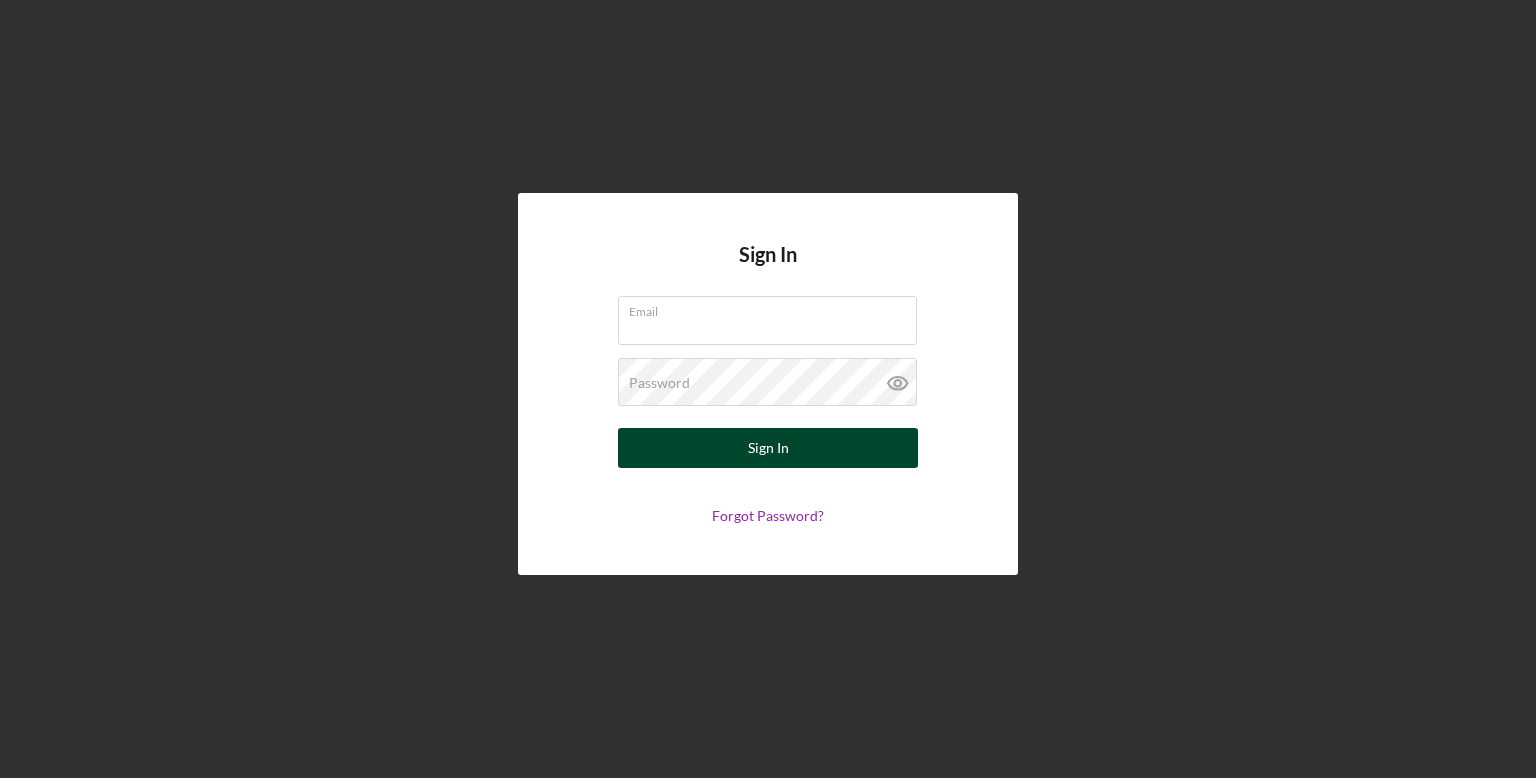 type on "[EMAIL]" 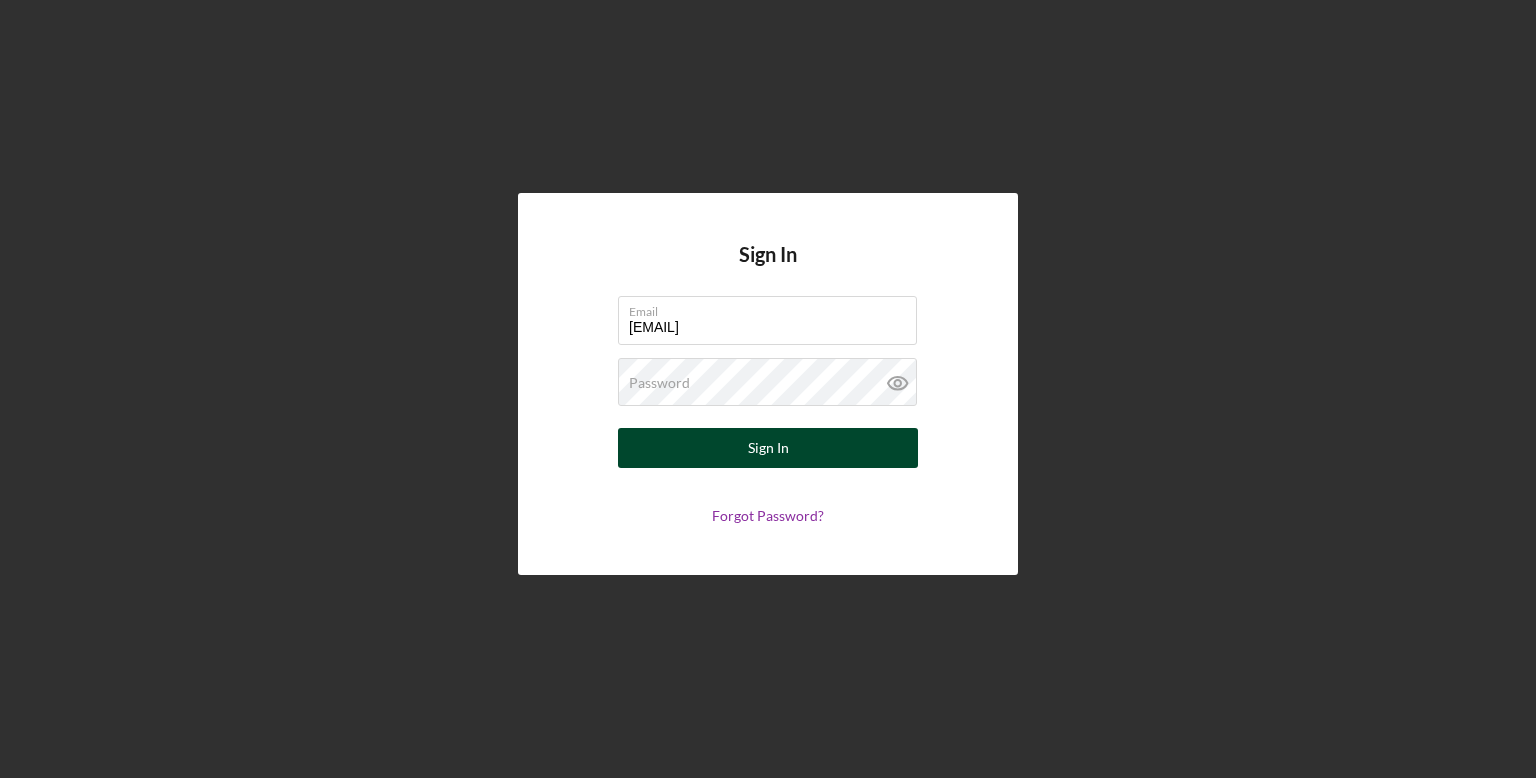 click on "Sign In" at bounding box center [768, 448] 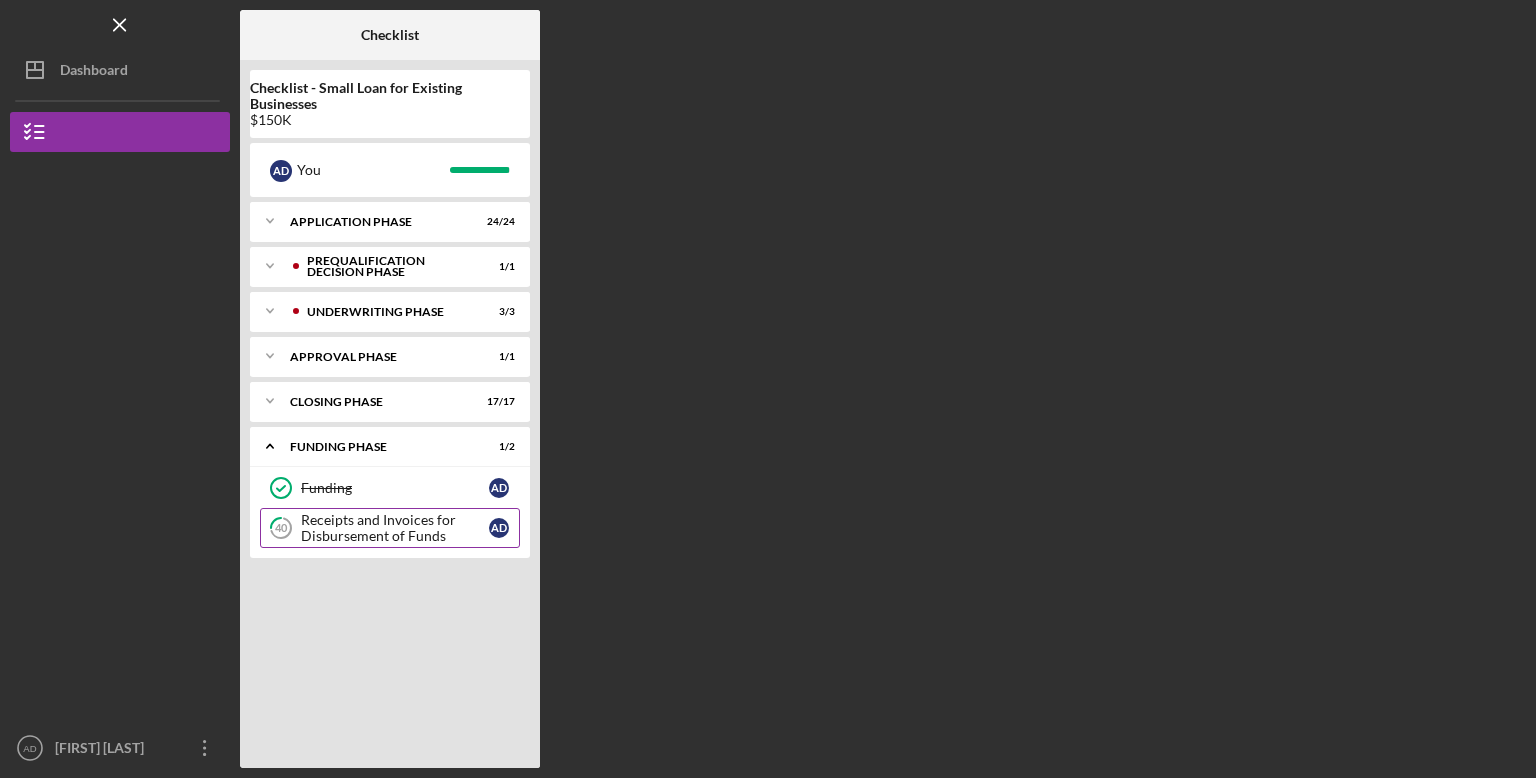click on "Receipts and Invoices for Disbursement of Funds" at bounding box center (395, 528) 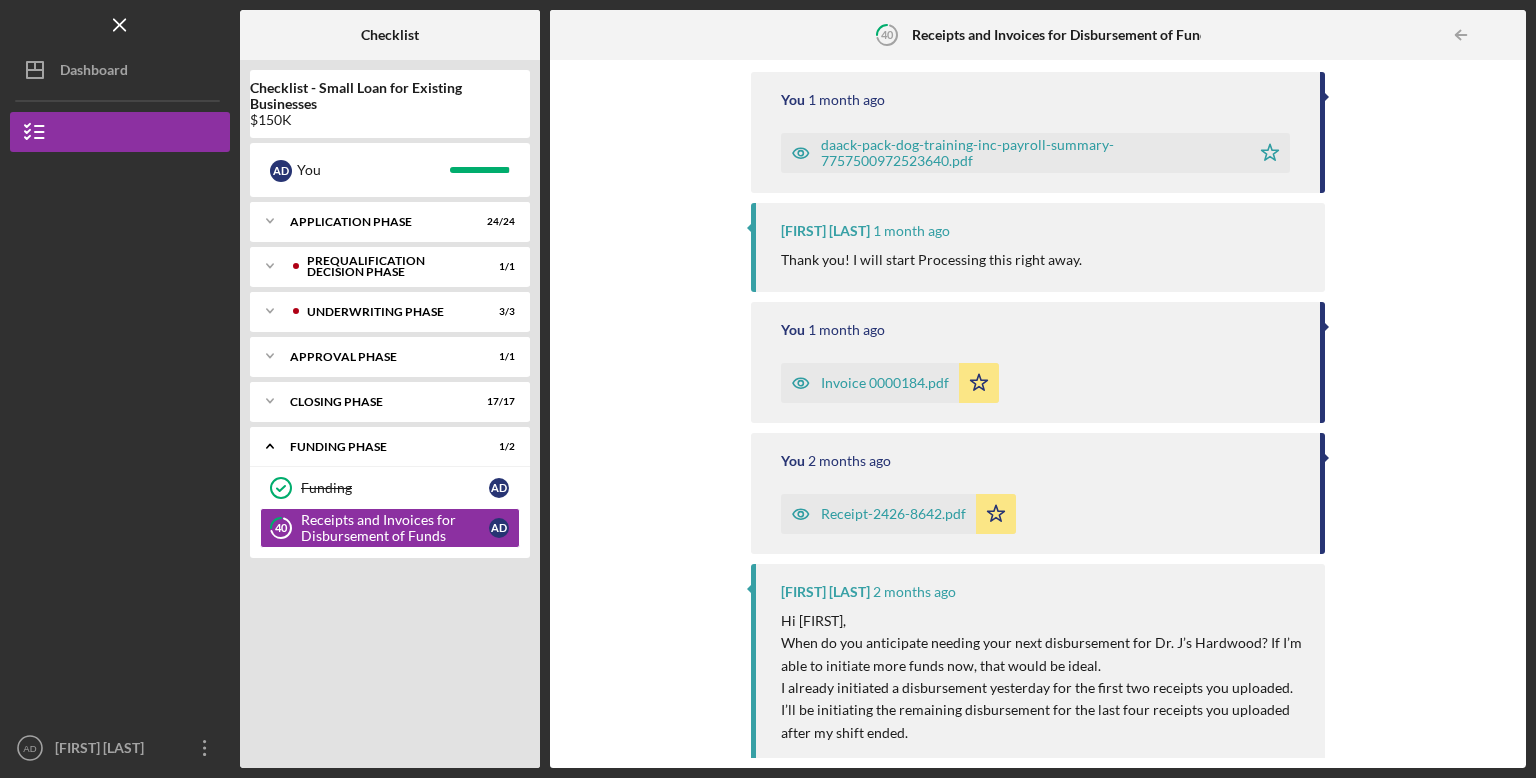 scroll, scrollTop: 248, scrollLeft: 0, axis: vertical 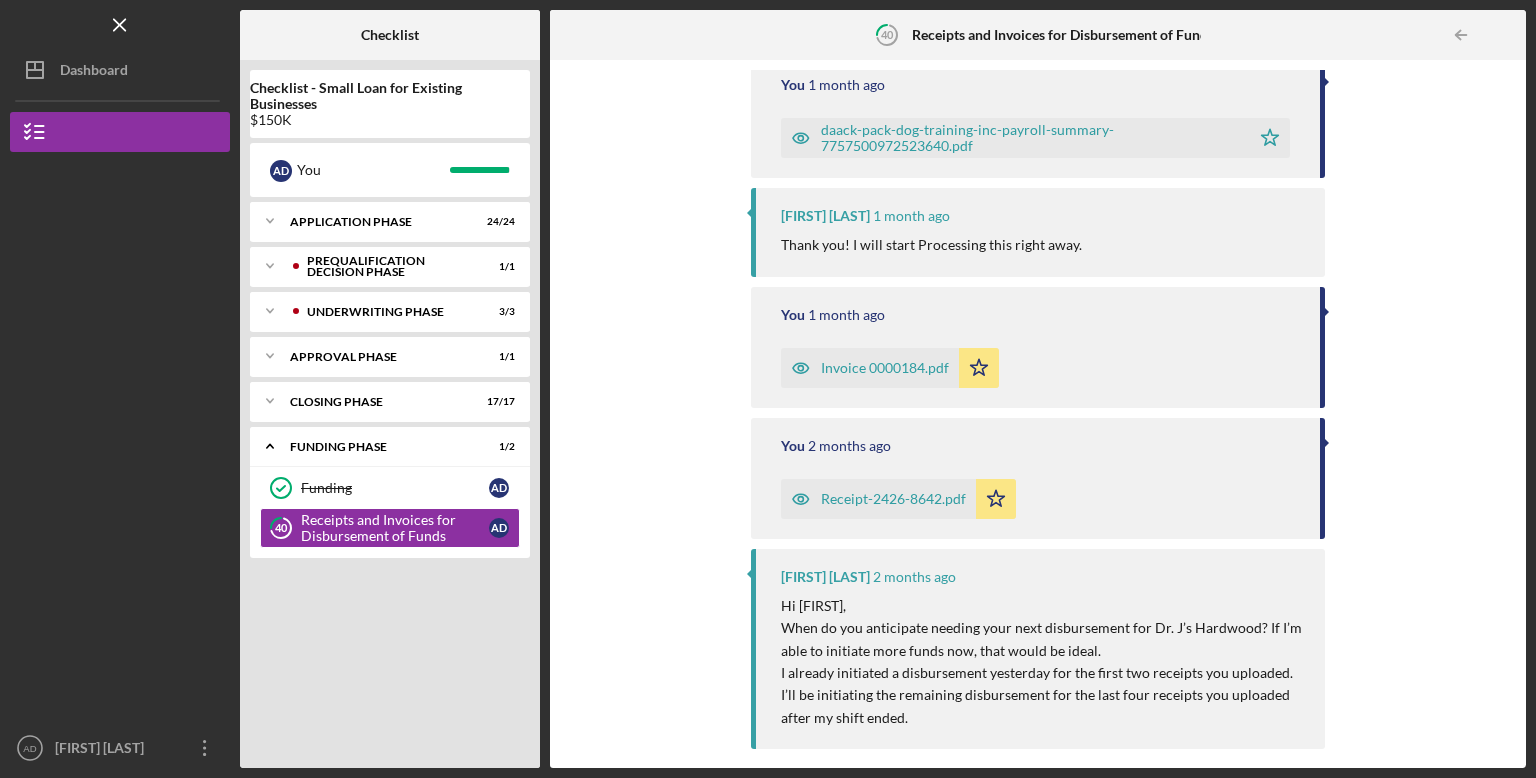 click on "Receipt-2426-8642.pdf" at bounding box center (893, 499) 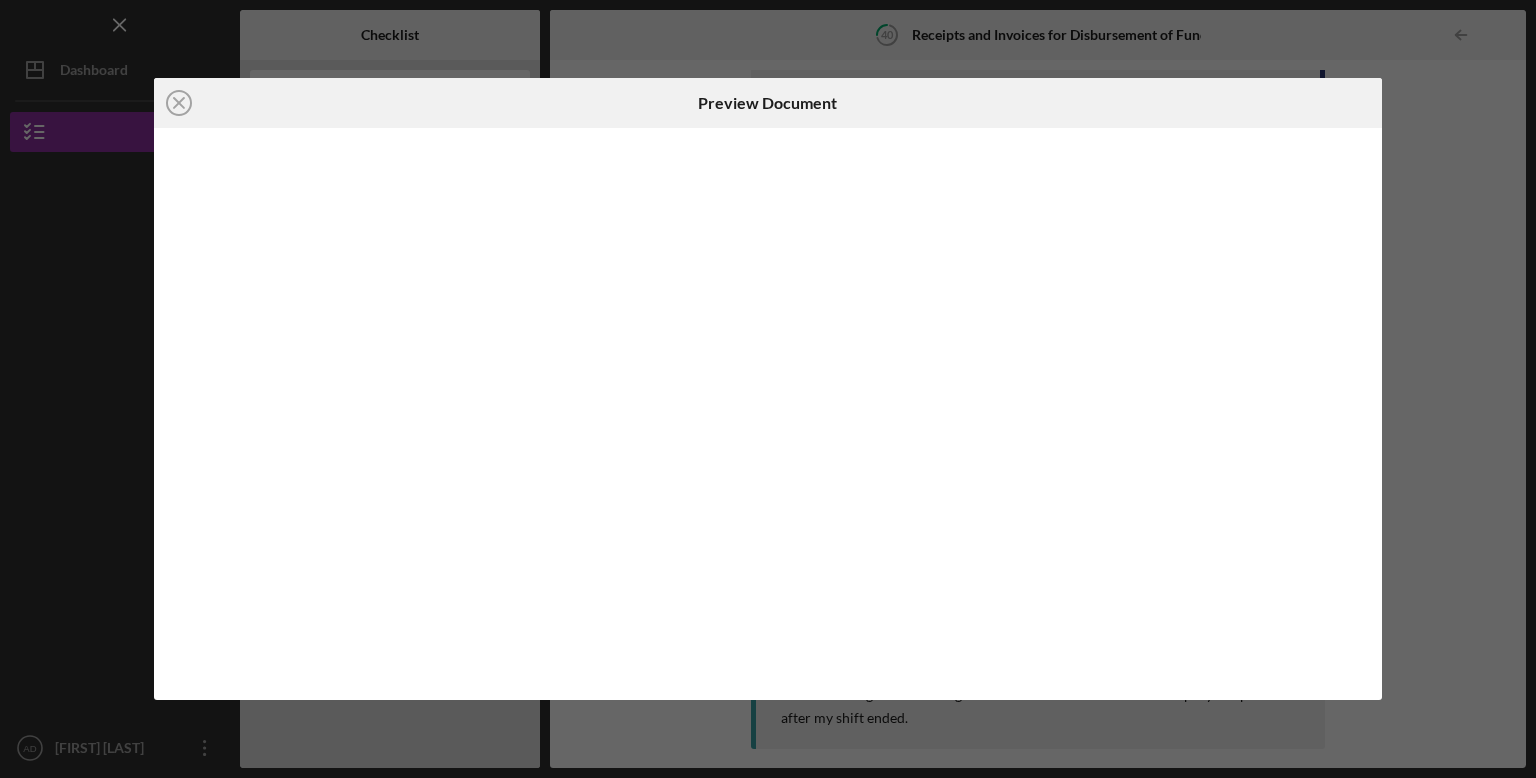 scroll, scrollTop: 0, scrollLeft: 0, axis: both 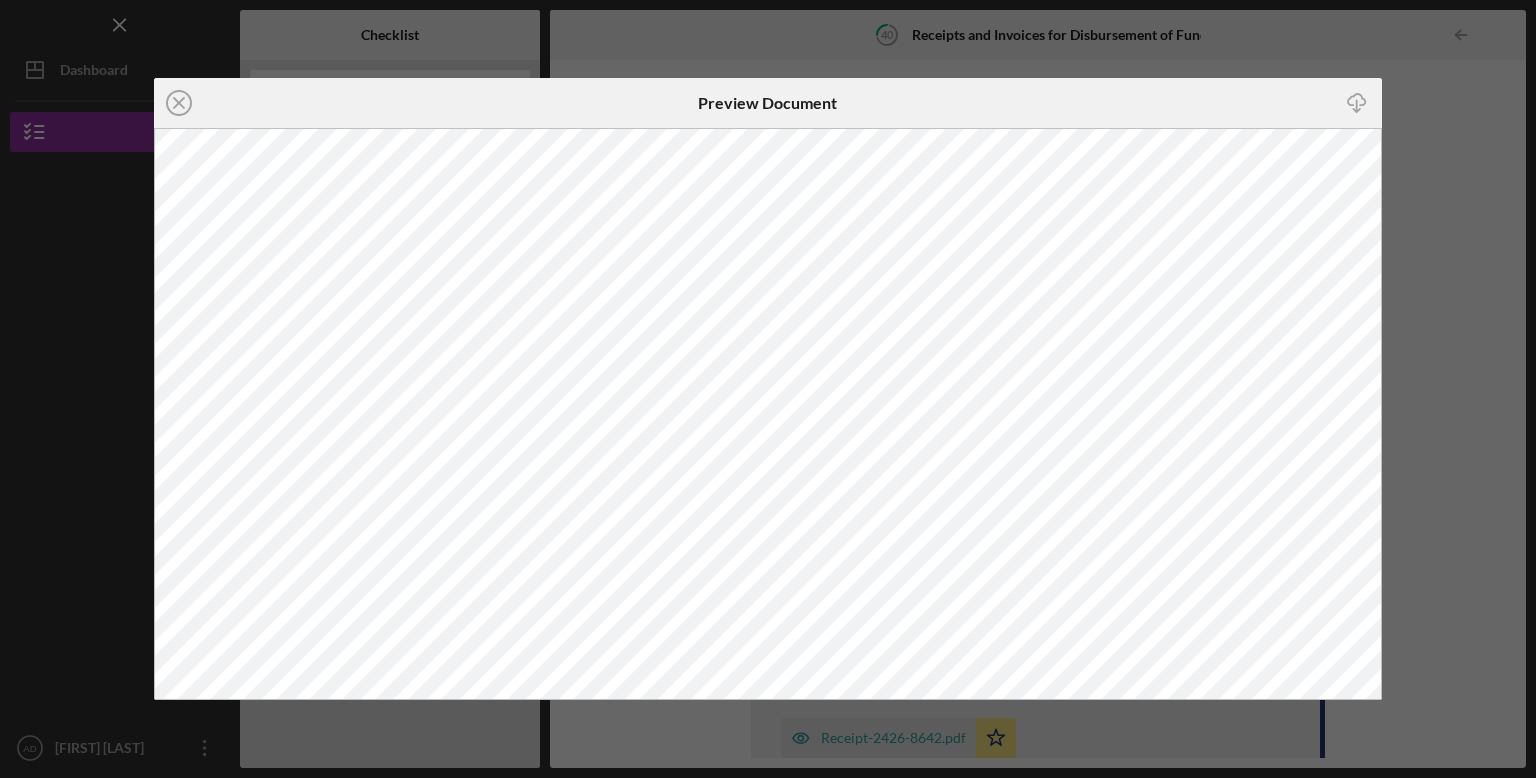 click on "Icon/Close Preview Document Icon/Download" at bounding box center [768, 389] 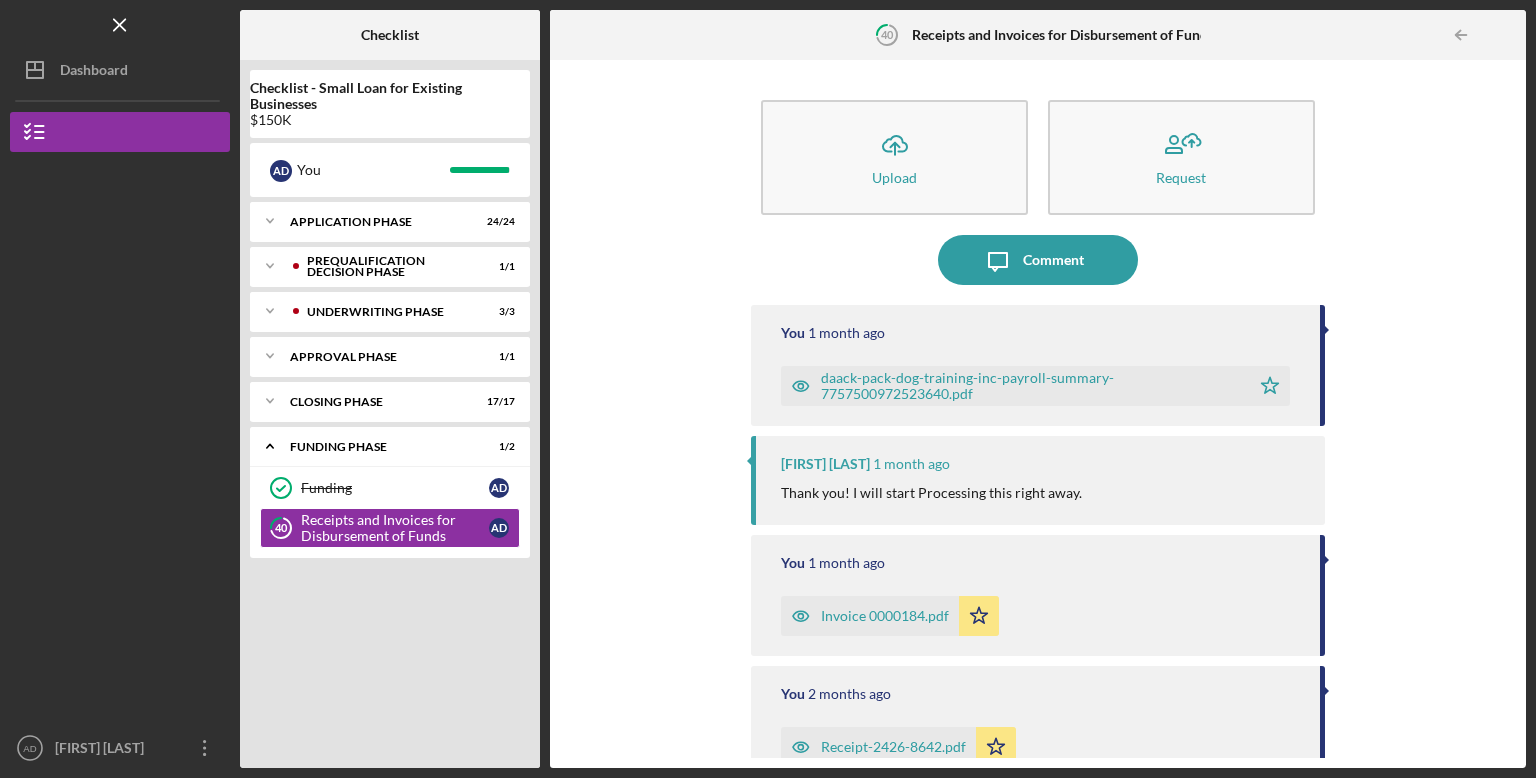 click on "daack-pack-dog-training-inc-payroll-summary-7757500972523640.pdf" at bounding box center (1030, 386) 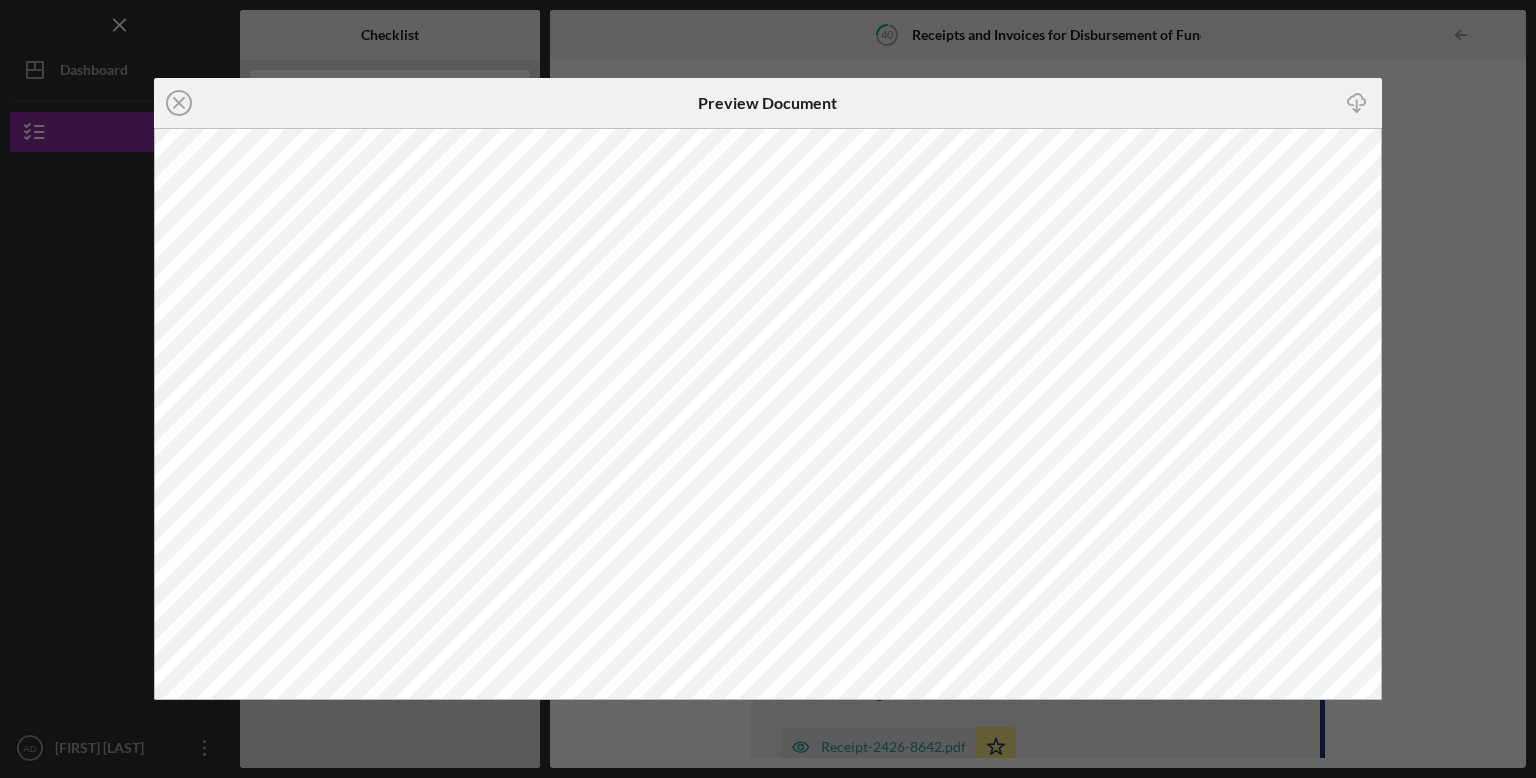 click on "Icon/Close Preview Document Icon/Download" at bounding box center (768, 389) 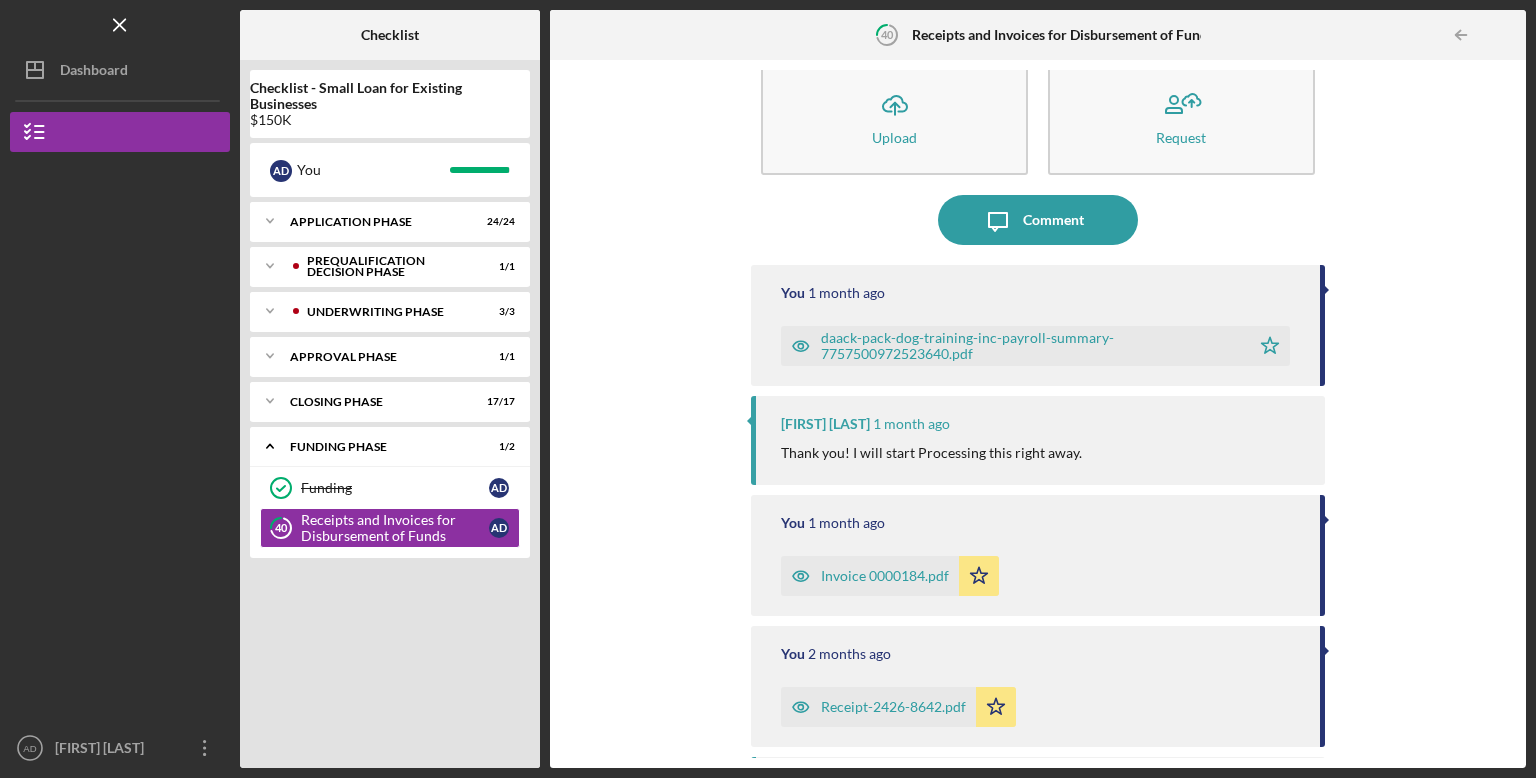 scroll, scrollTop: 66, scrollLeft: 0, axis: vertical 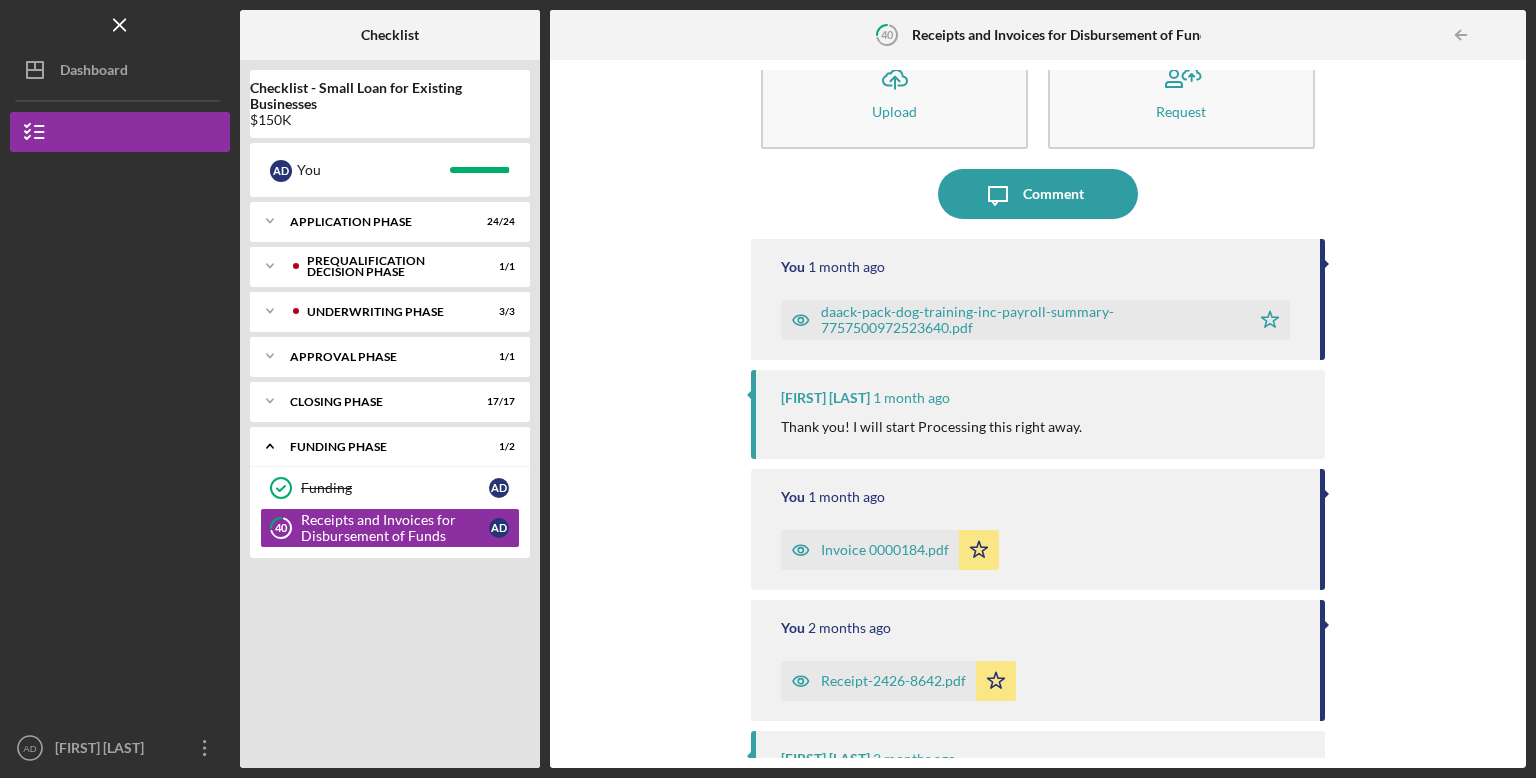 click on "Invoice 0000184.pdf" at bounding box center (870, 550) 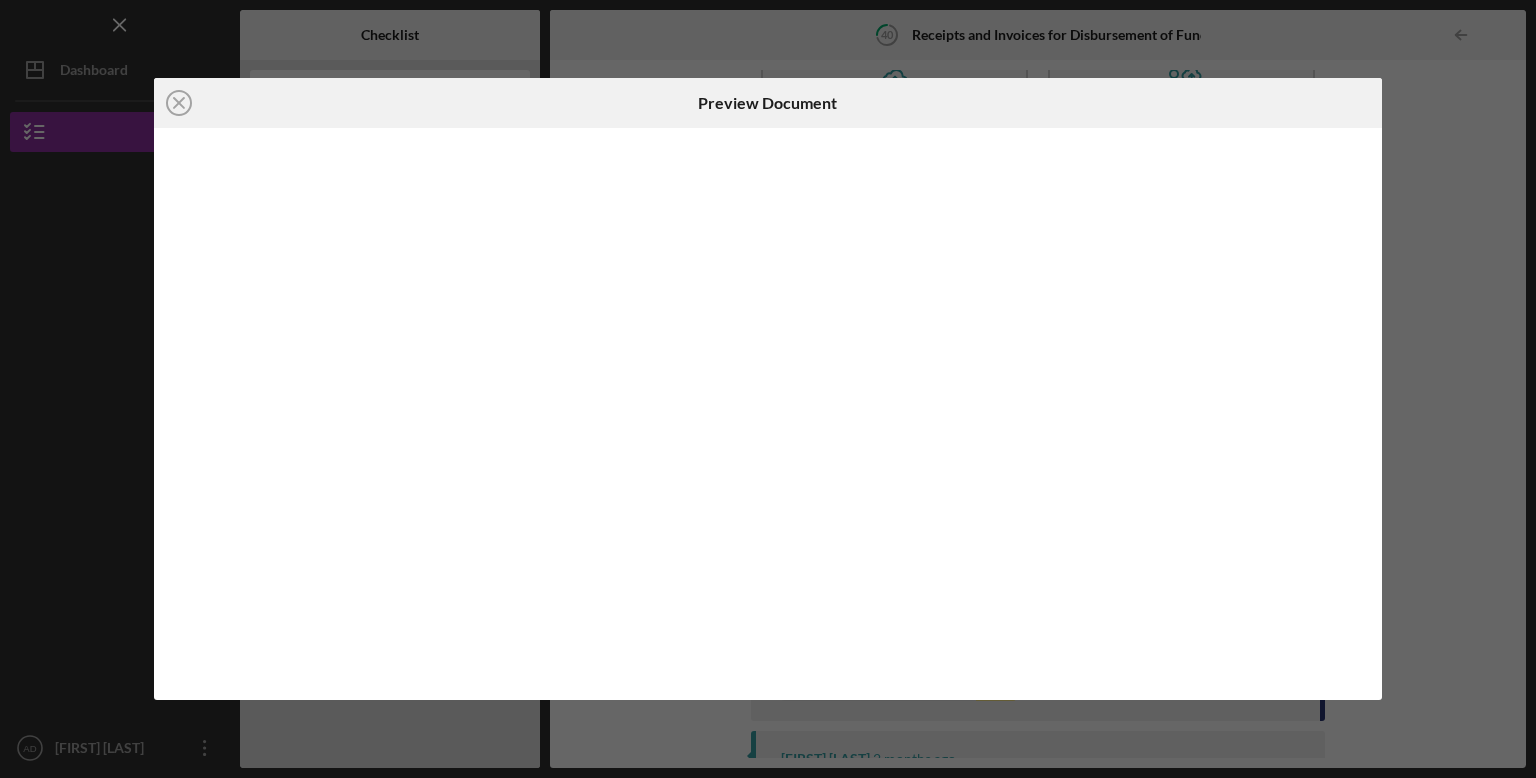 scroll, scrollTop: 0, scrollLeft: 0, axis: both 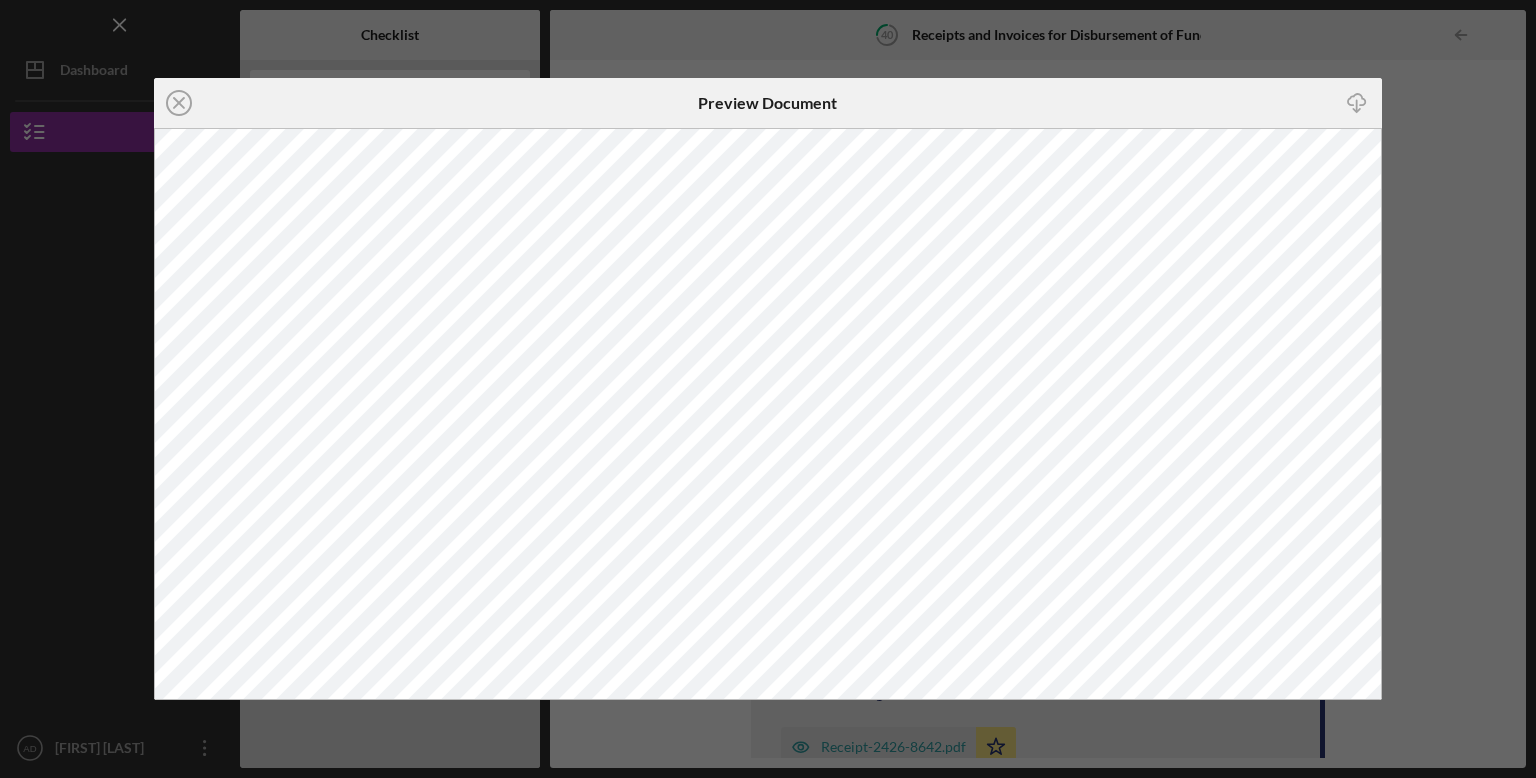 click on "Icon/Close Preview Document Icon/Download" at bounding box center (768, 389) 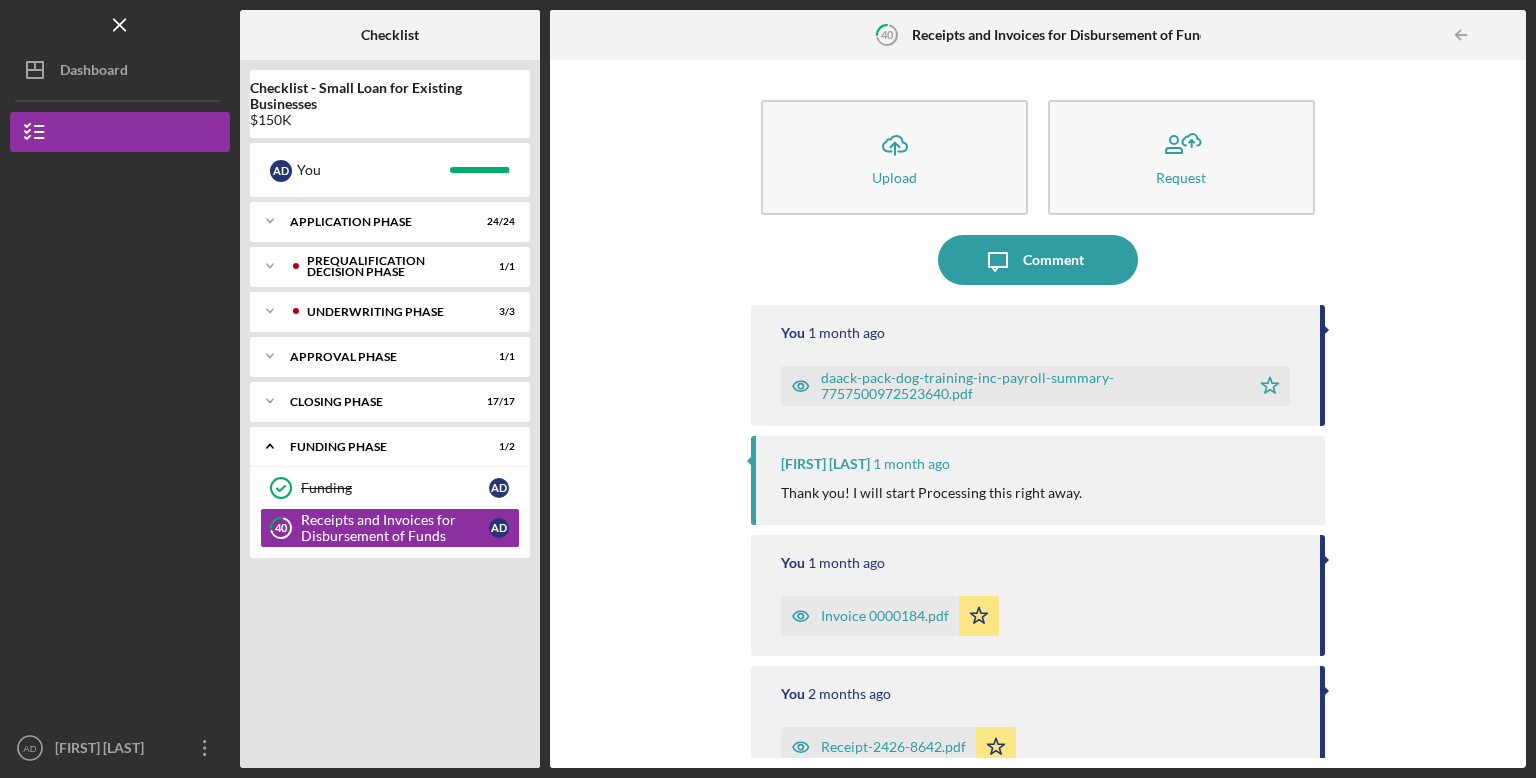 click on "daack-pack-dog-training-inc-payroll-summary-7757500972523640.pdf" at bounding box center (1030, 386) 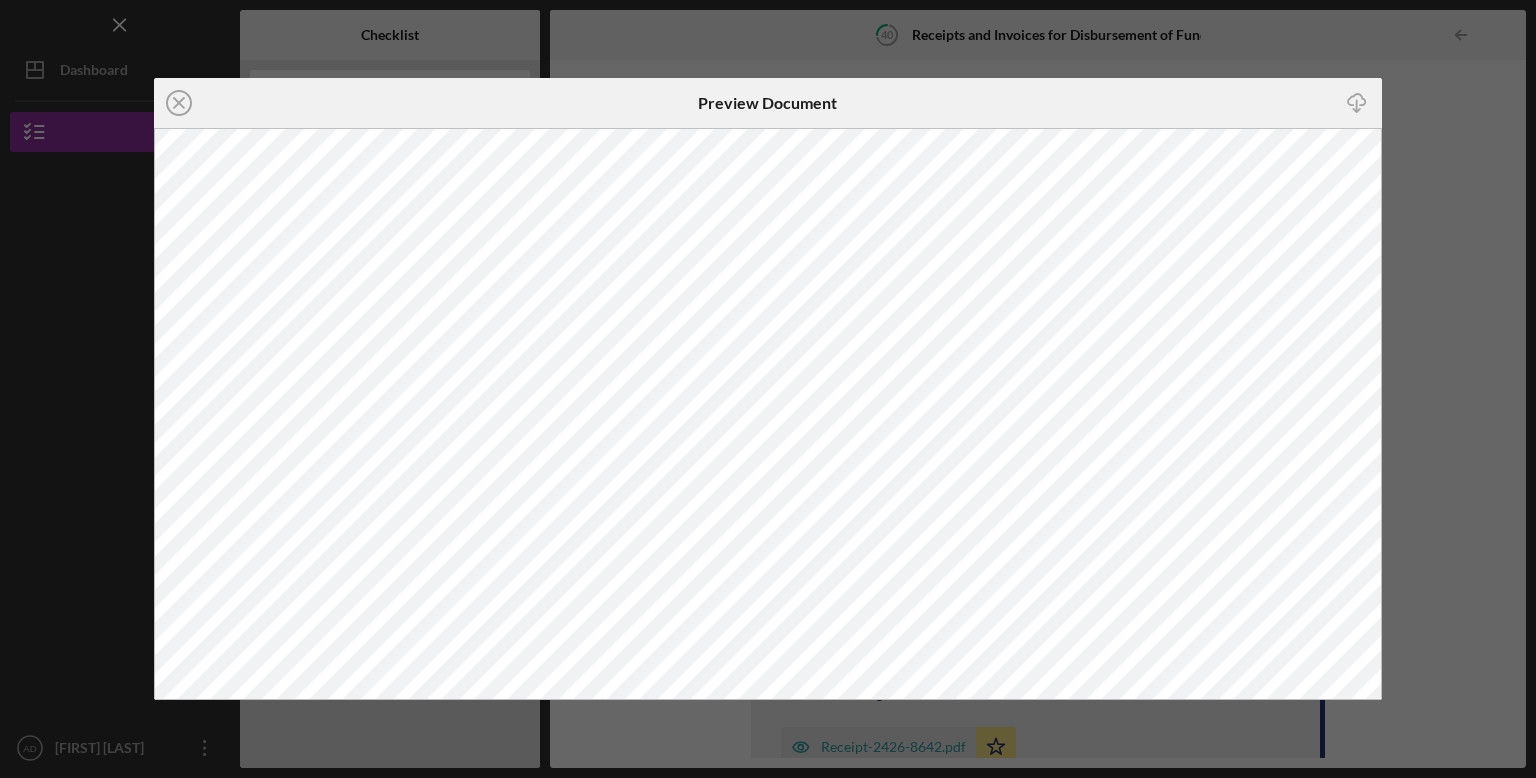 click on "Icon/Close Preview Document Icon/Download" at bounding box center (768, 389) 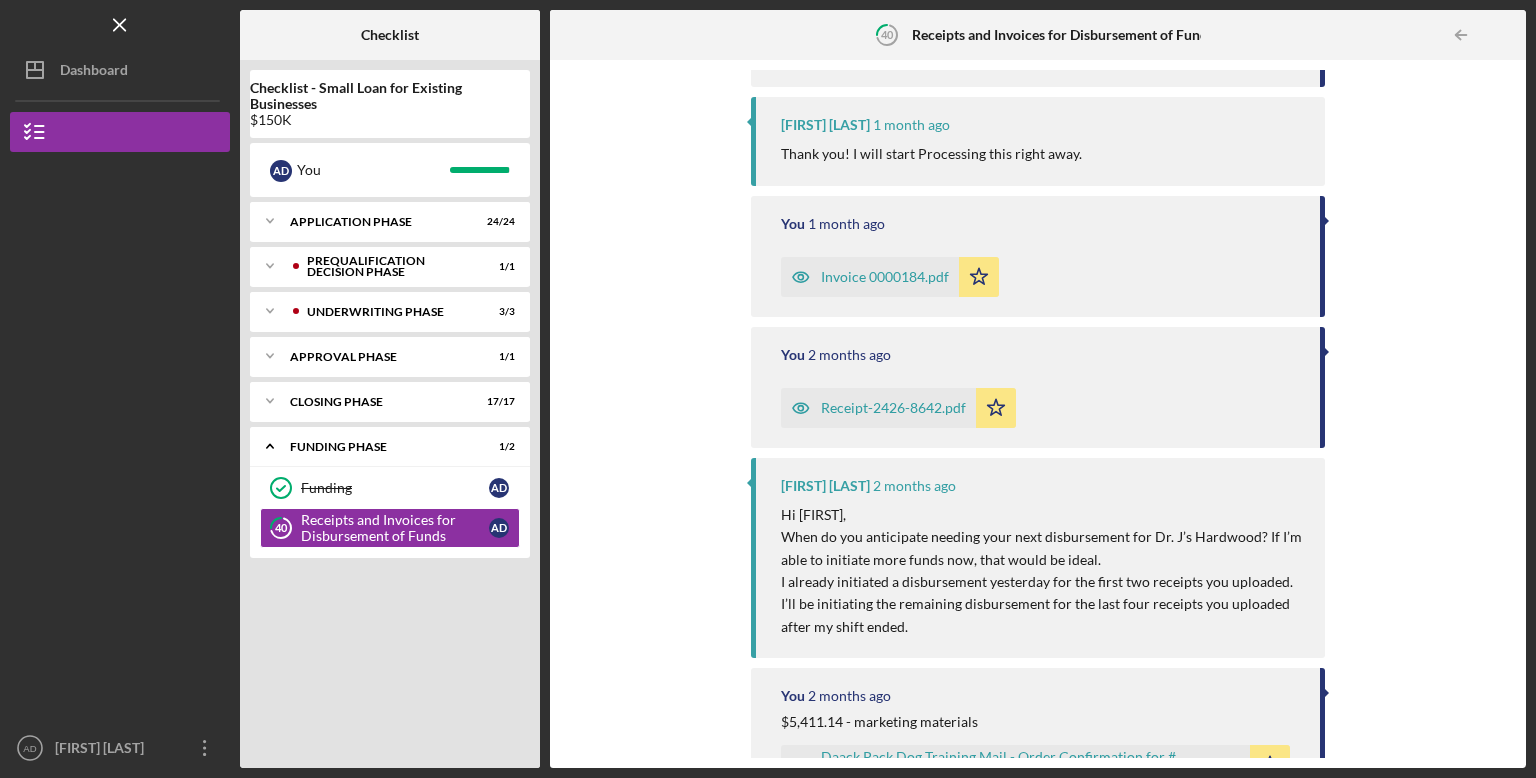 scroll, scrollTop: 341, scrollLeft: 0, axis: vertical 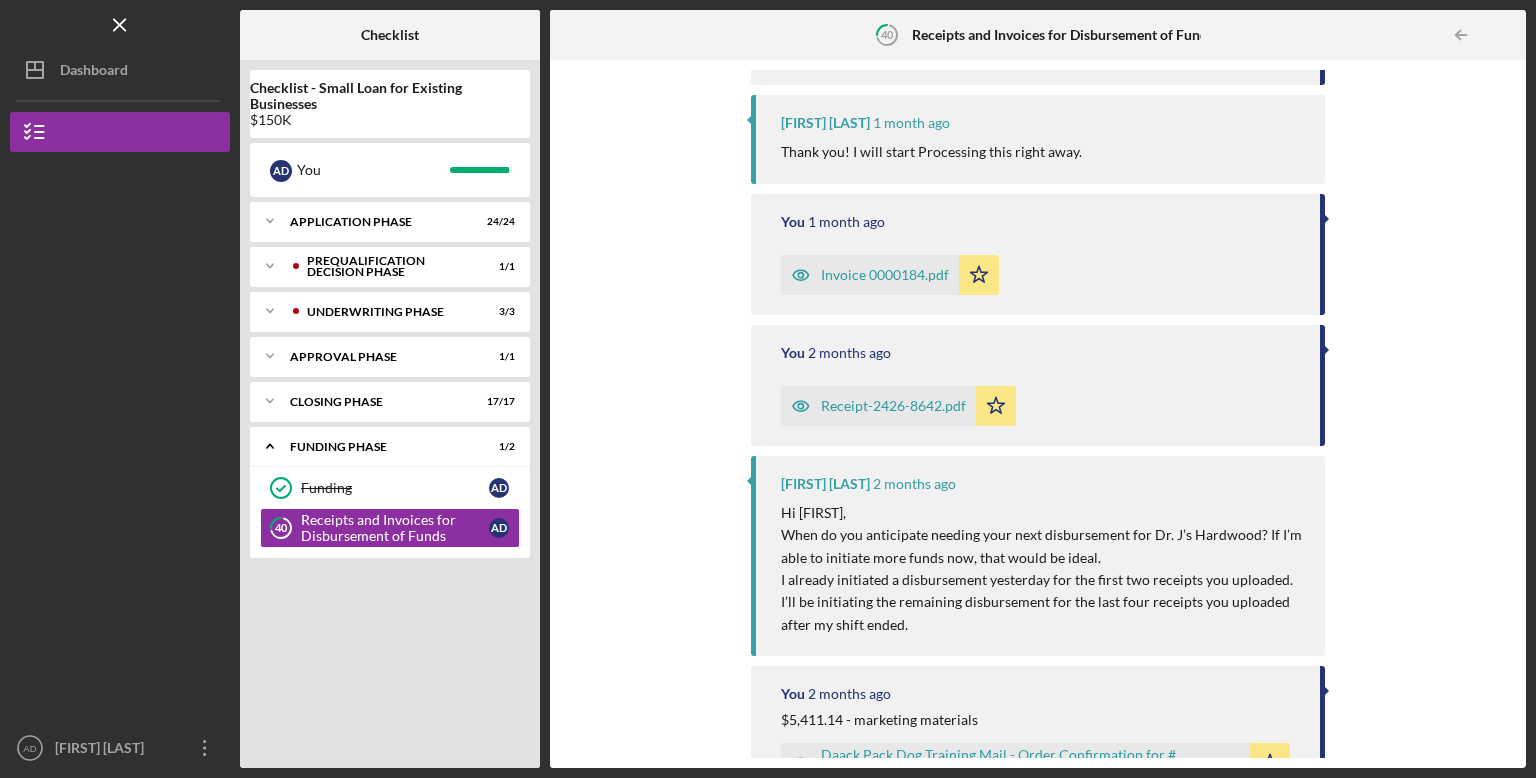 click on "Receipt-2426-8642.pdf" at bounding box center [878, 406] 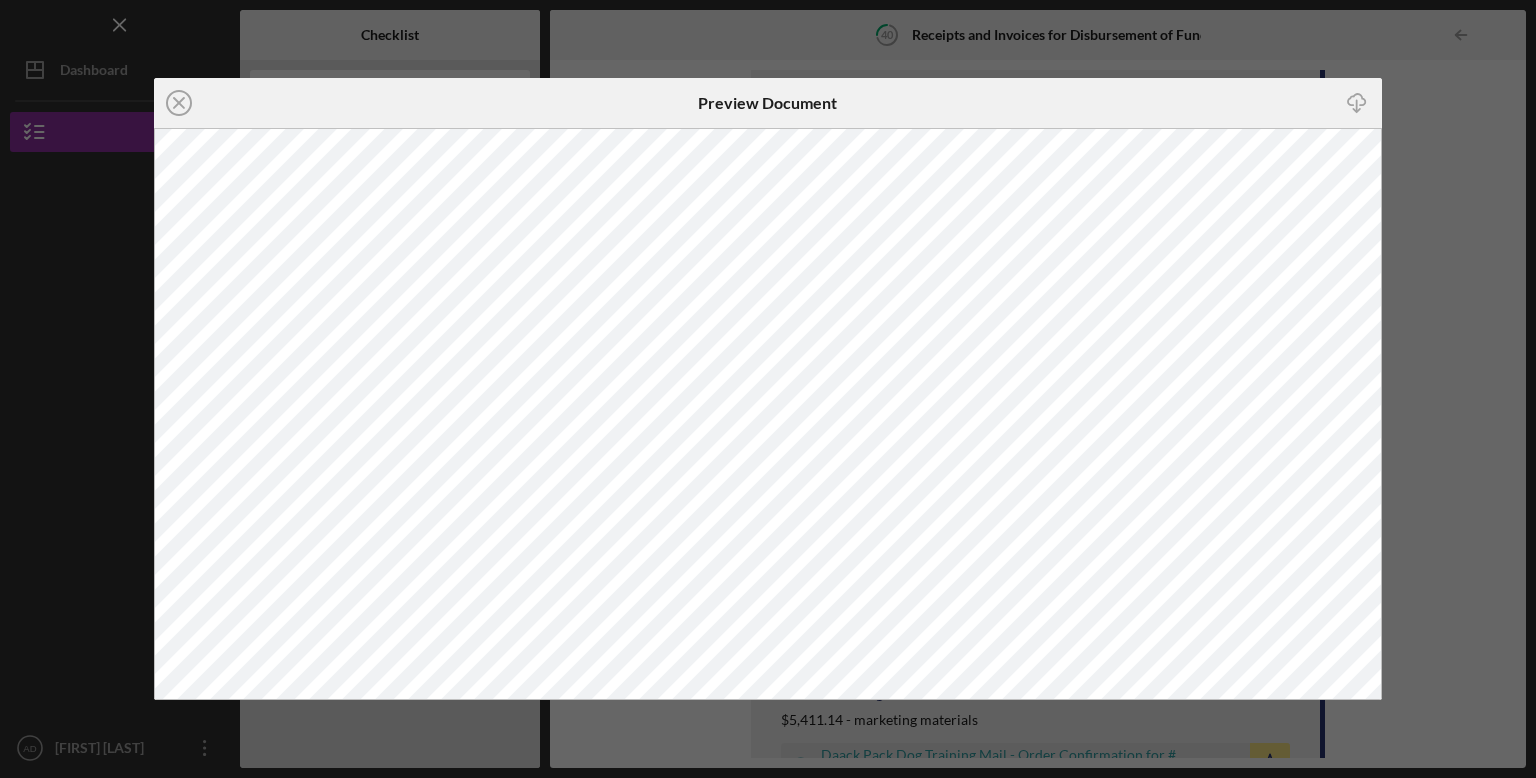 scroll, scrollTop: 0, scrollLeft: 0, axis: both 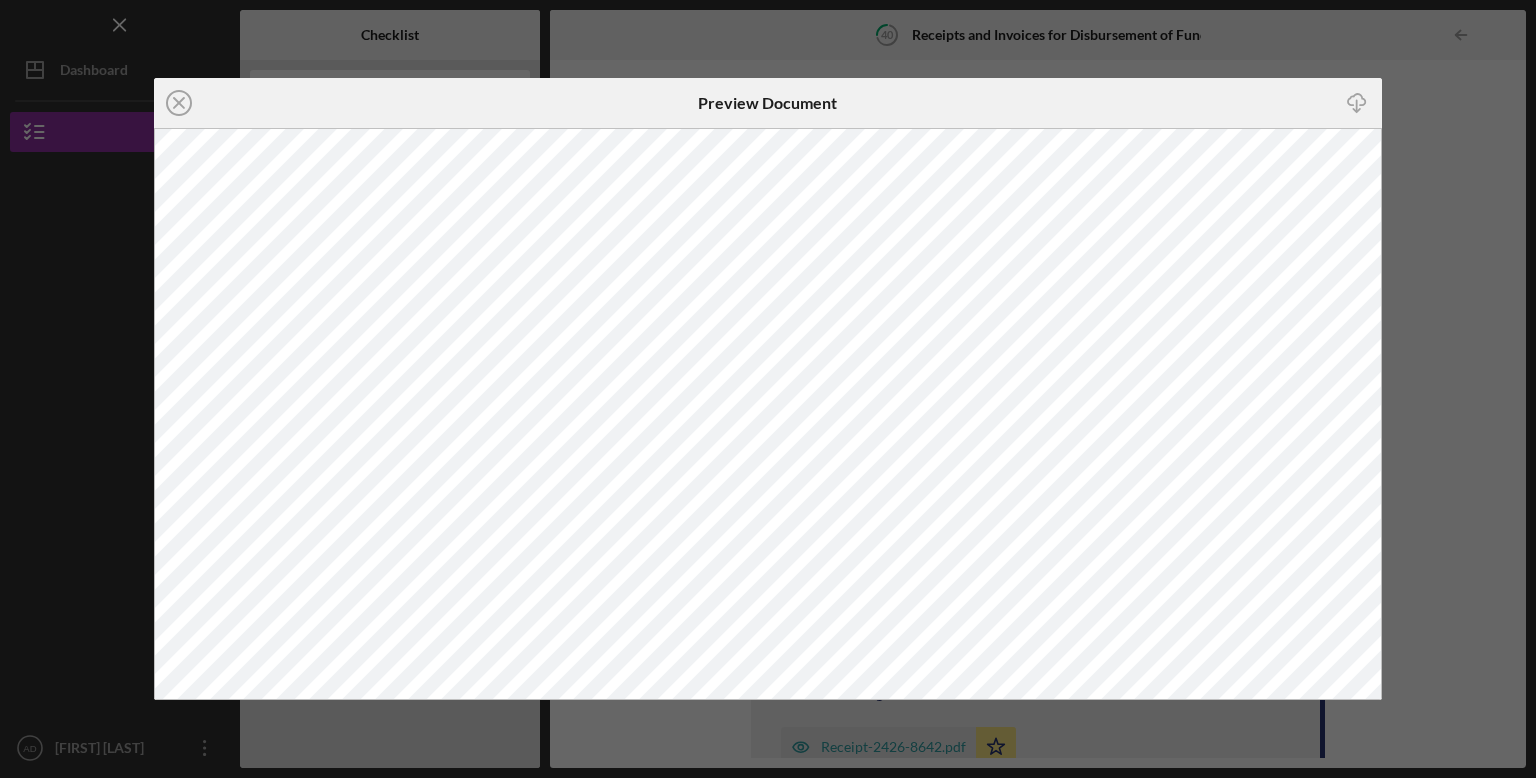 click on "Icon/Close Preview Document Icon/Download" at bounding box center (768, 389) 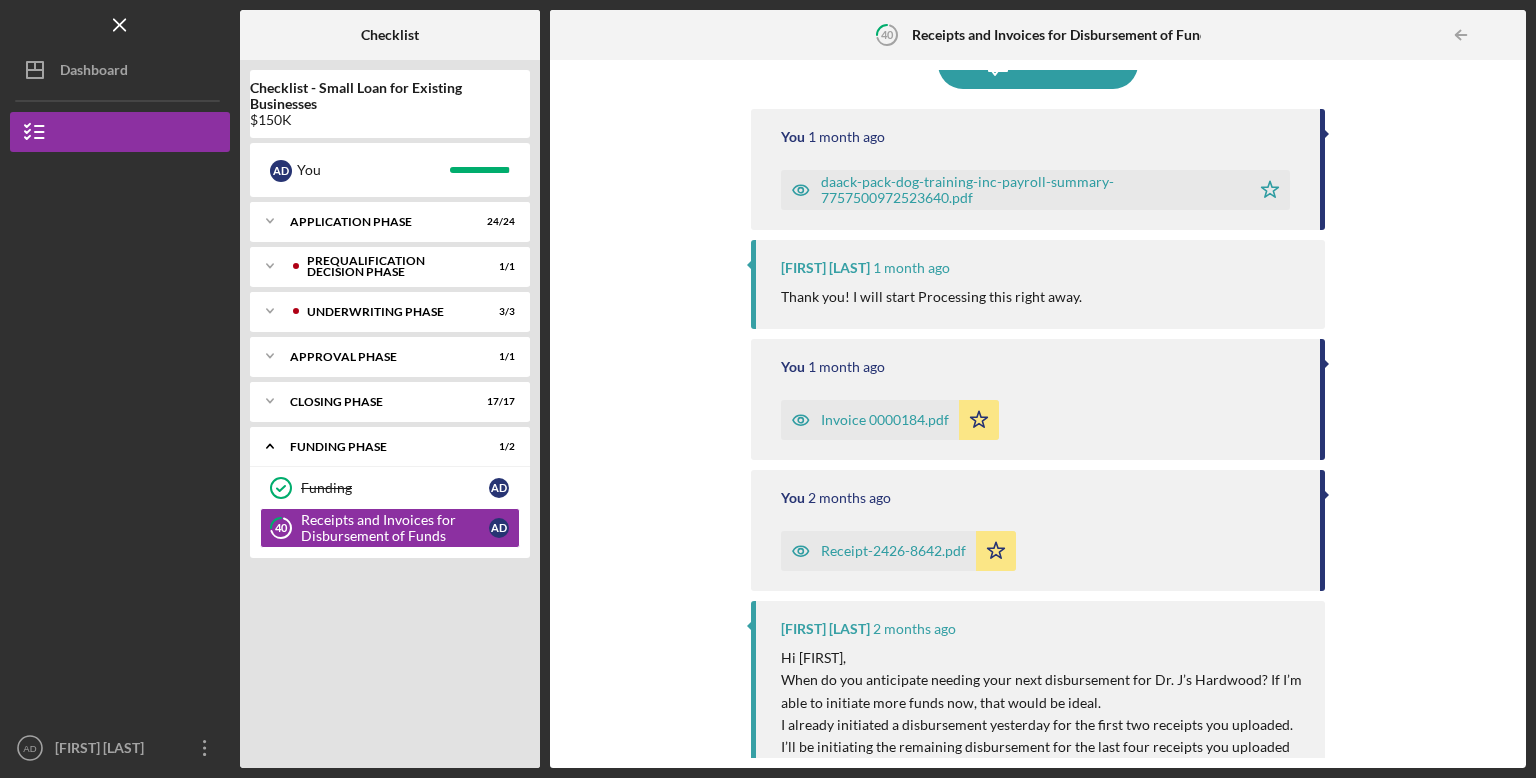 scroll, scrollTop: 197, scrollLeft: 0, axis: vertical 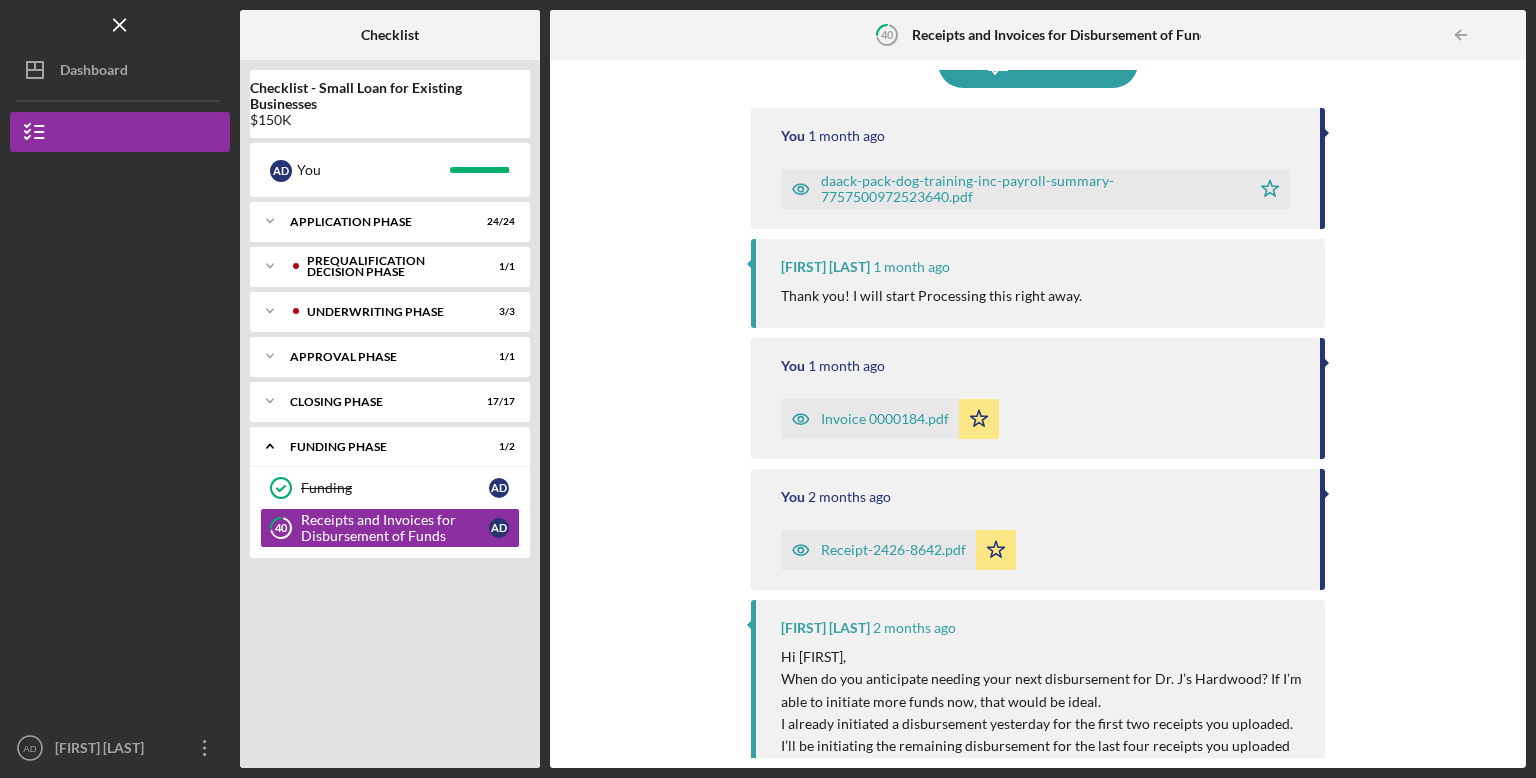 click on "Receipt-2426-8642.pdf" at bounding box center (893, 550) 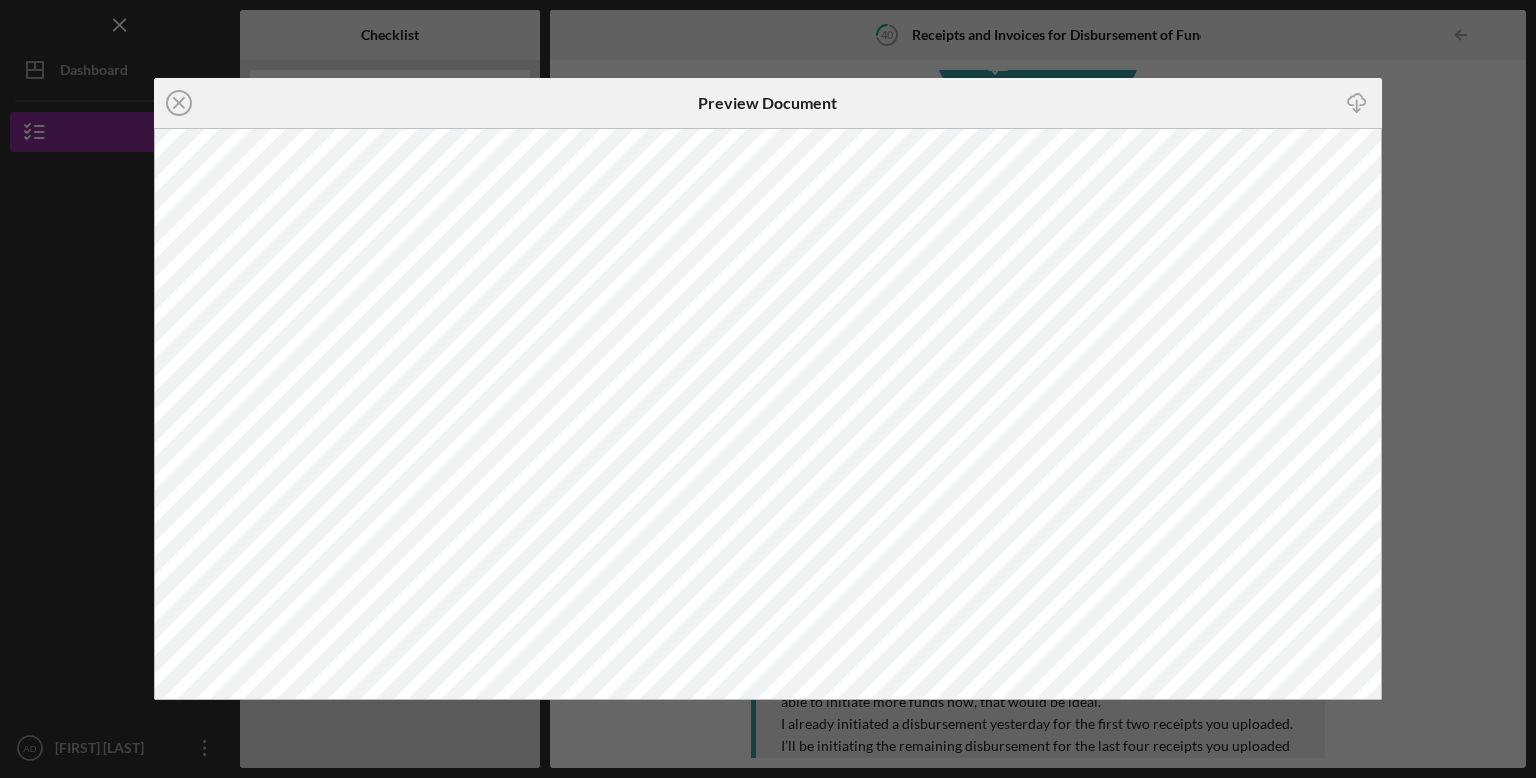scroll, scrollTop: 0, scrollLeft: 0, axis: both 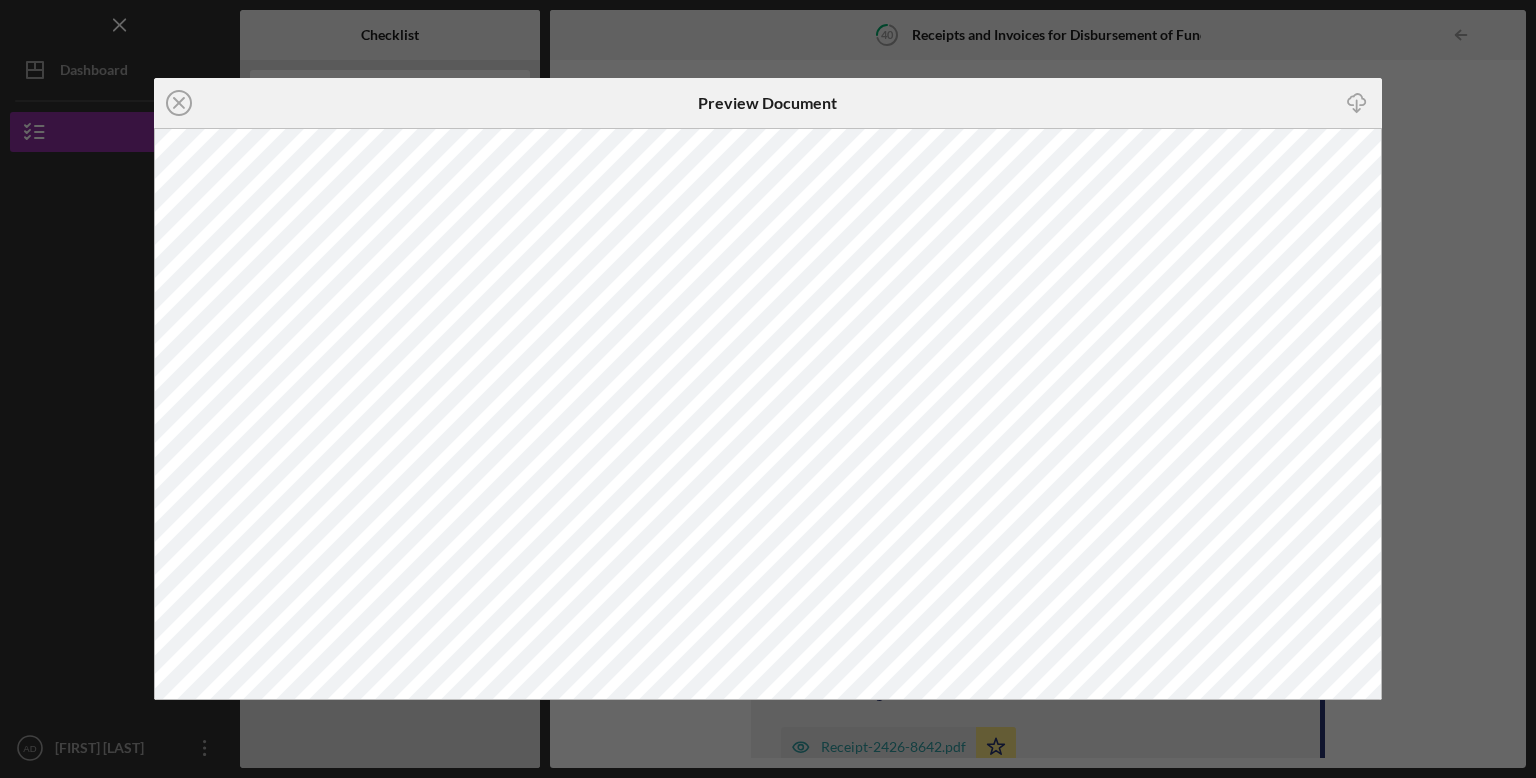 click on "Icon/Close Preview Document Icon/Download" at bounding box center (768, 389) 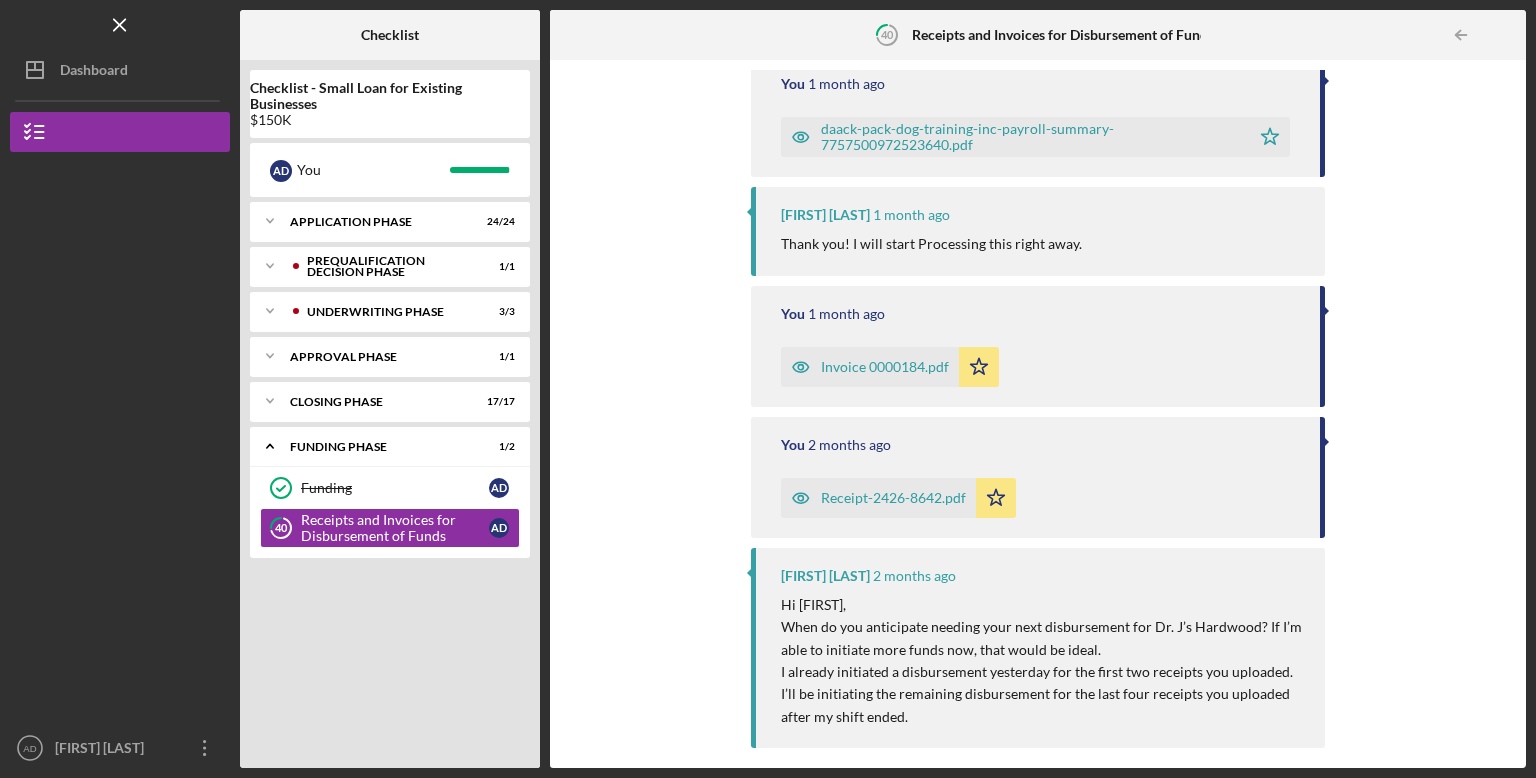 scroll, scrollTop: 262, scrollLeft: 0, axis: vertical 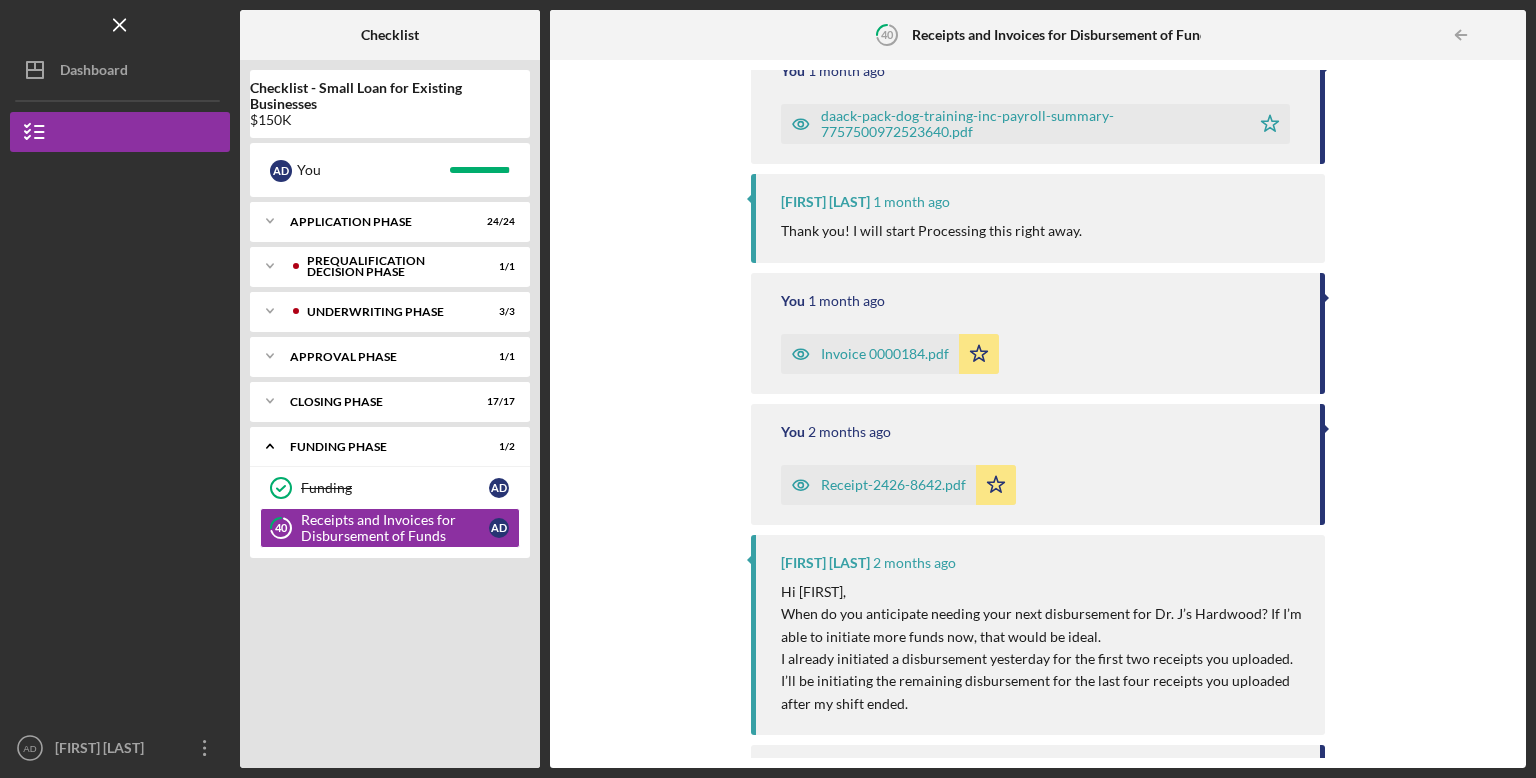 click on "Receipt-2426-8642.pdf" at bounding box center [893, 485] 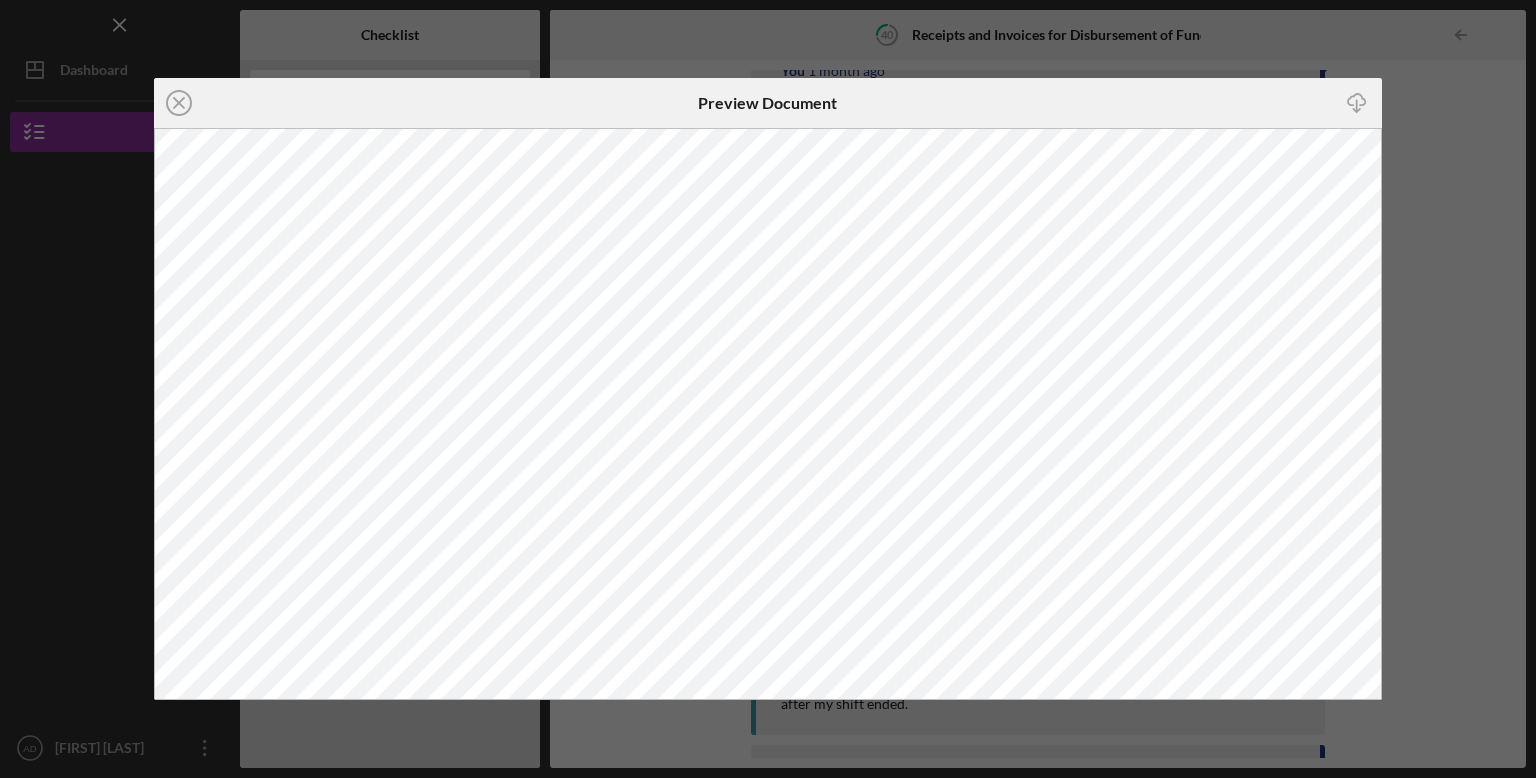 scroll, scrollTop: 0, scrollLeft: 0, axis: both 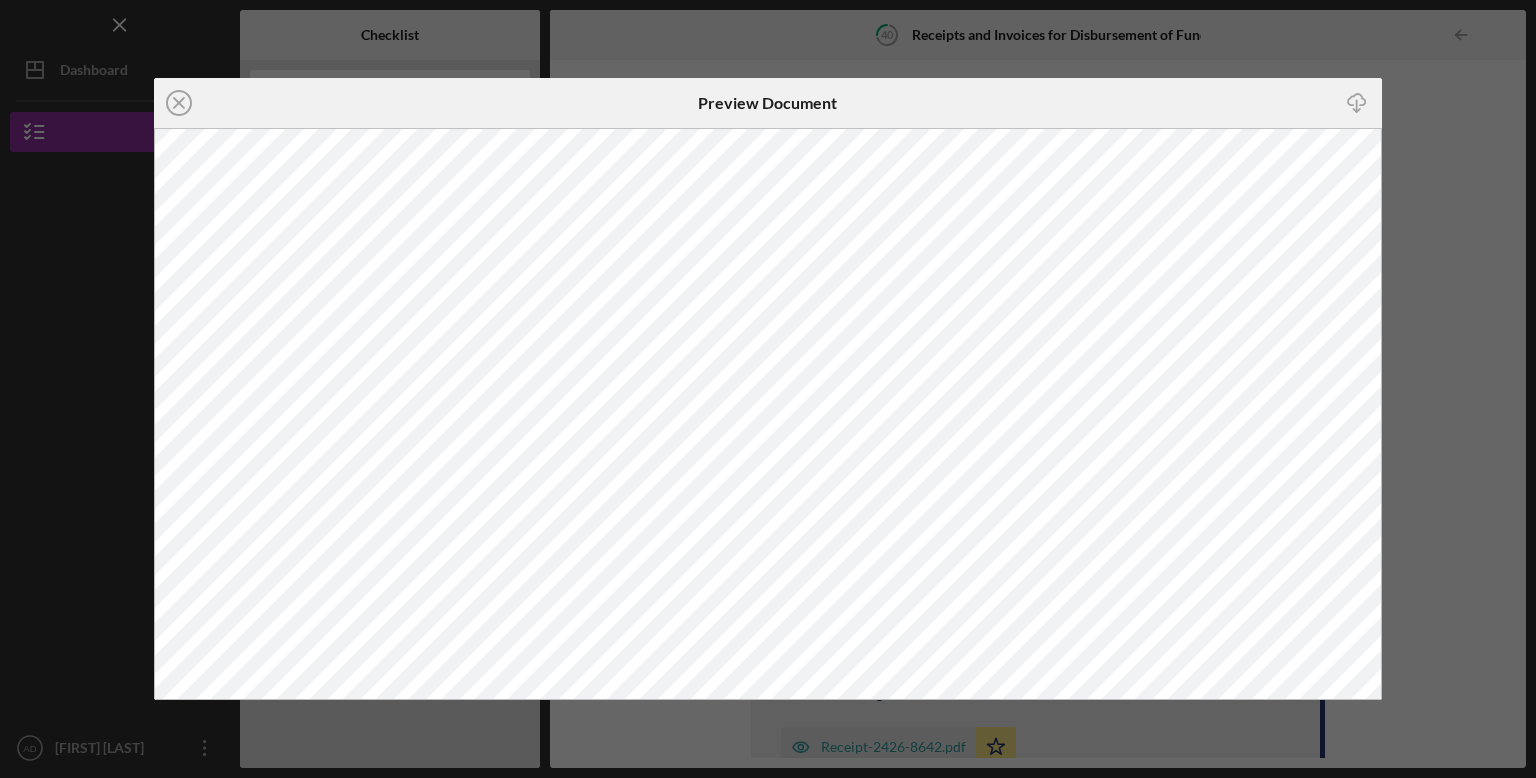 click on "Icon/Close Preview Document Icon/Download" at bounding box center (768, 389) 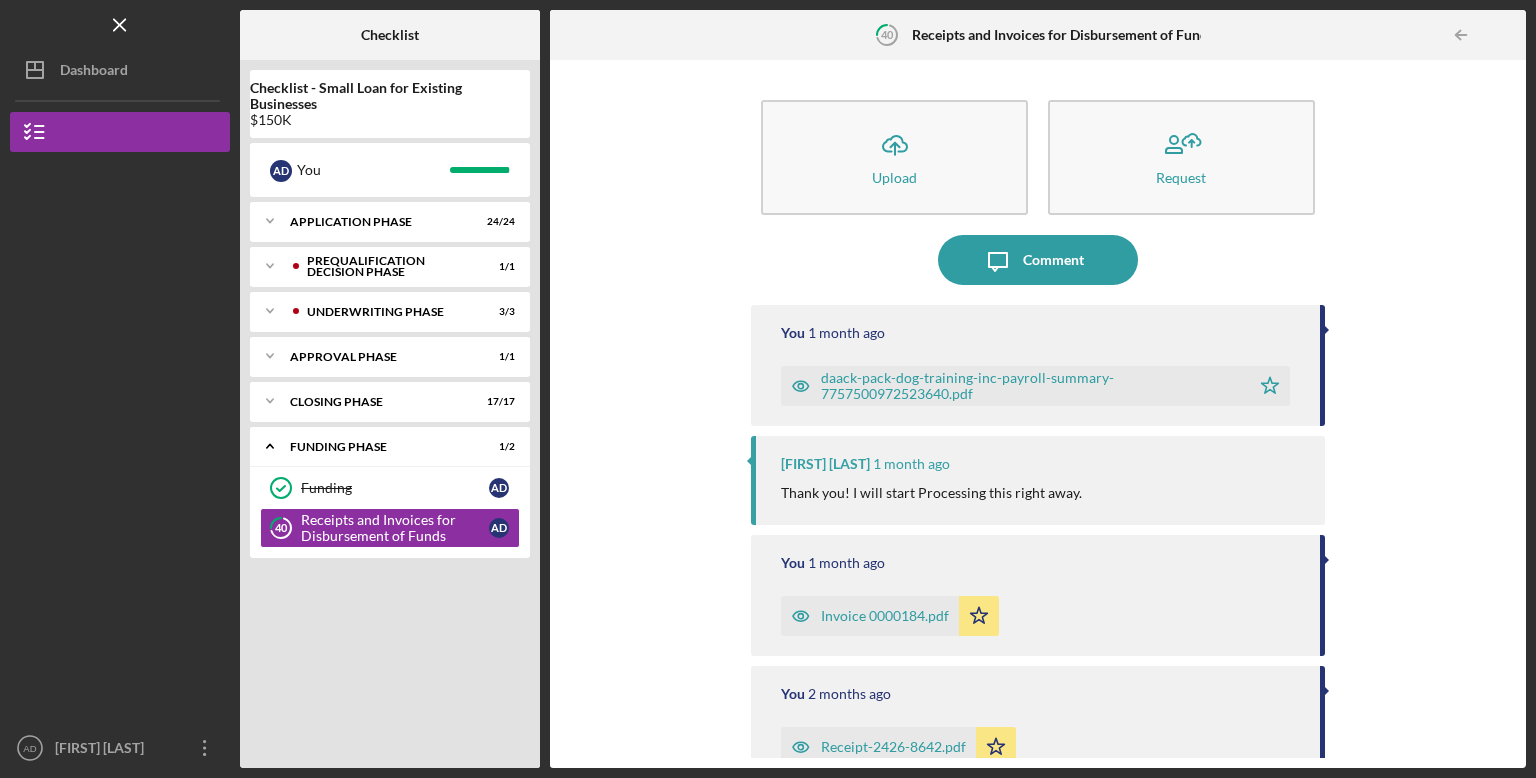 scroll, scrollTop: 0, scrollLeft: 0, axis: both 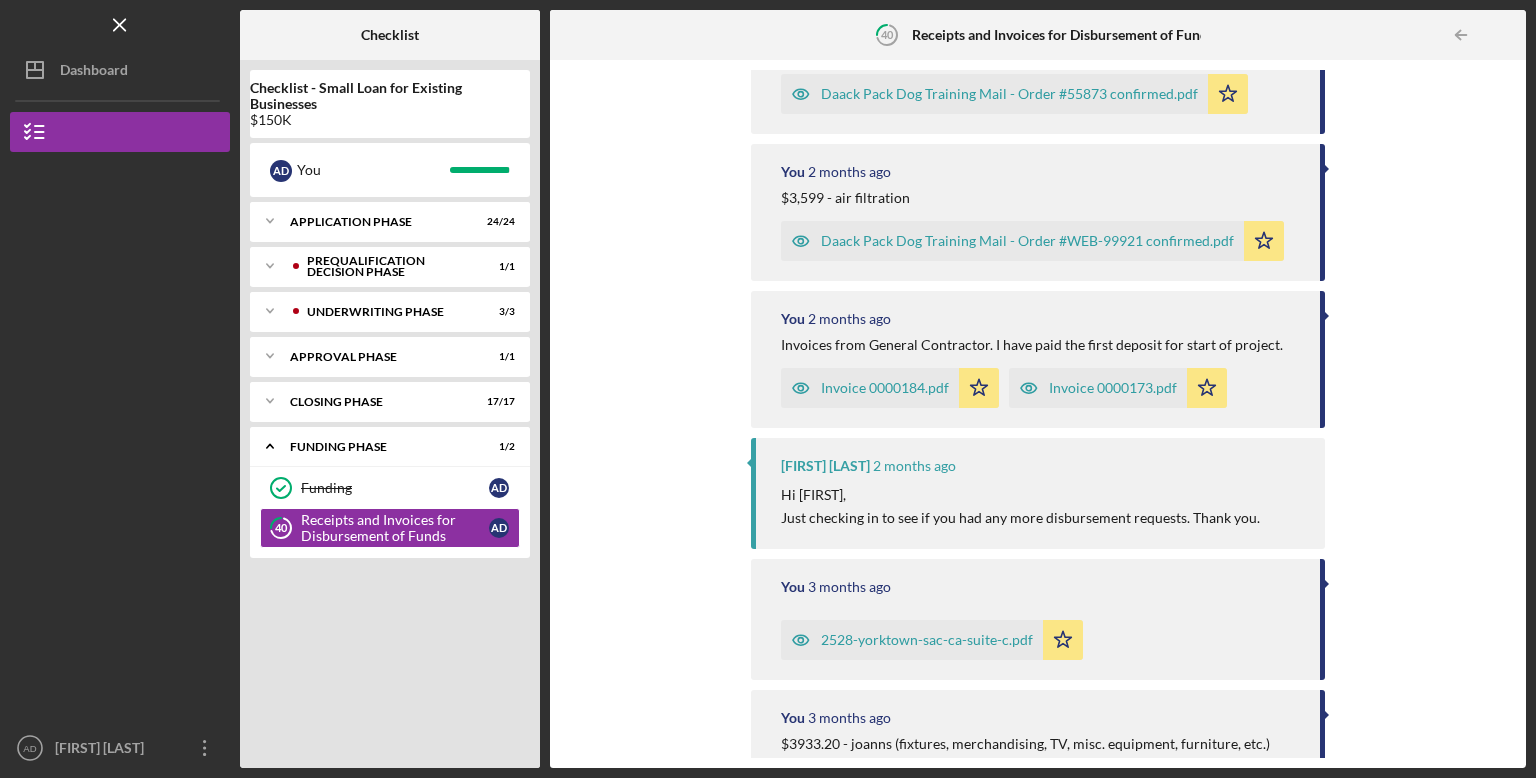 click 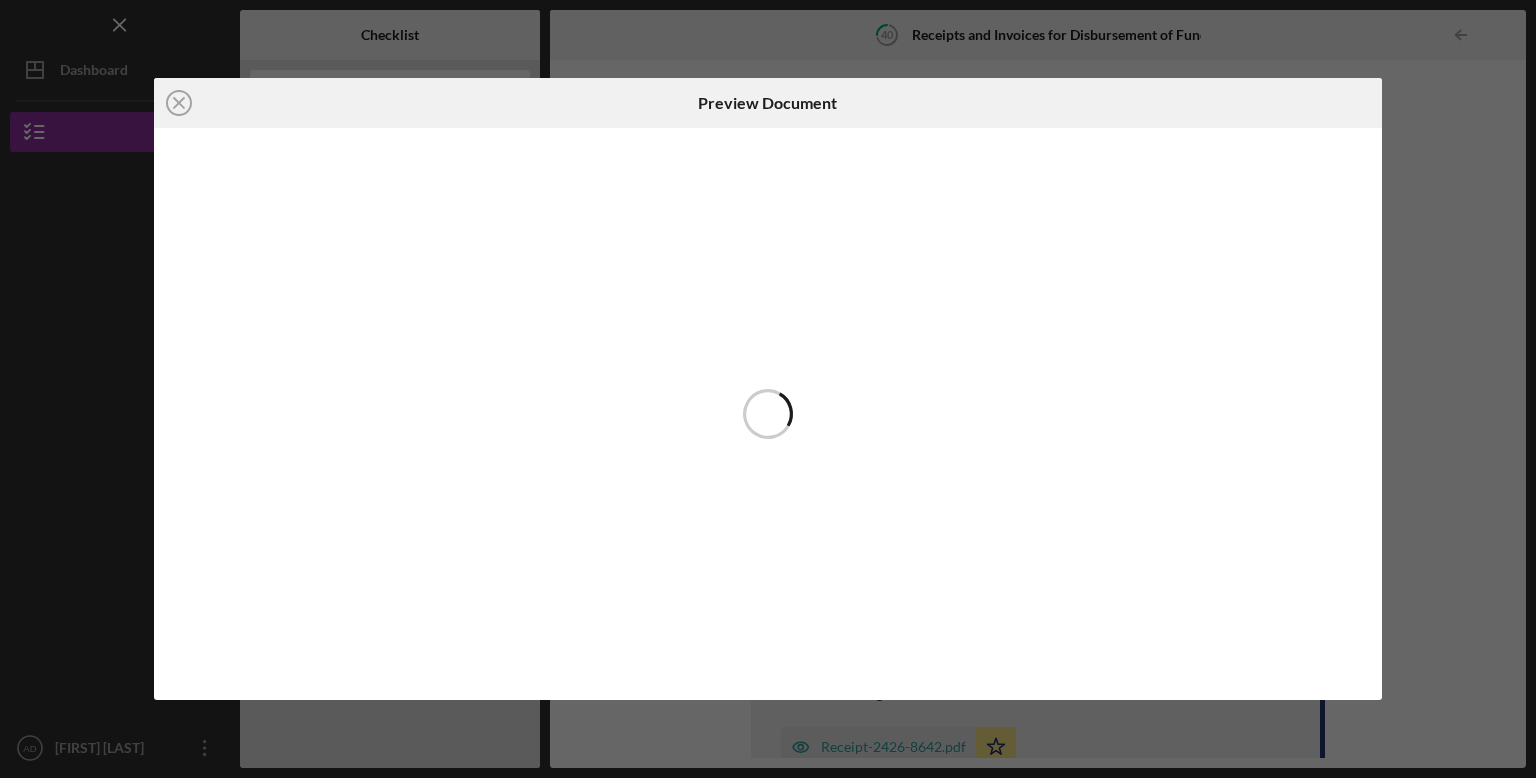 scroll, scrollTop: 0, scrollLeft: 0, axis: both 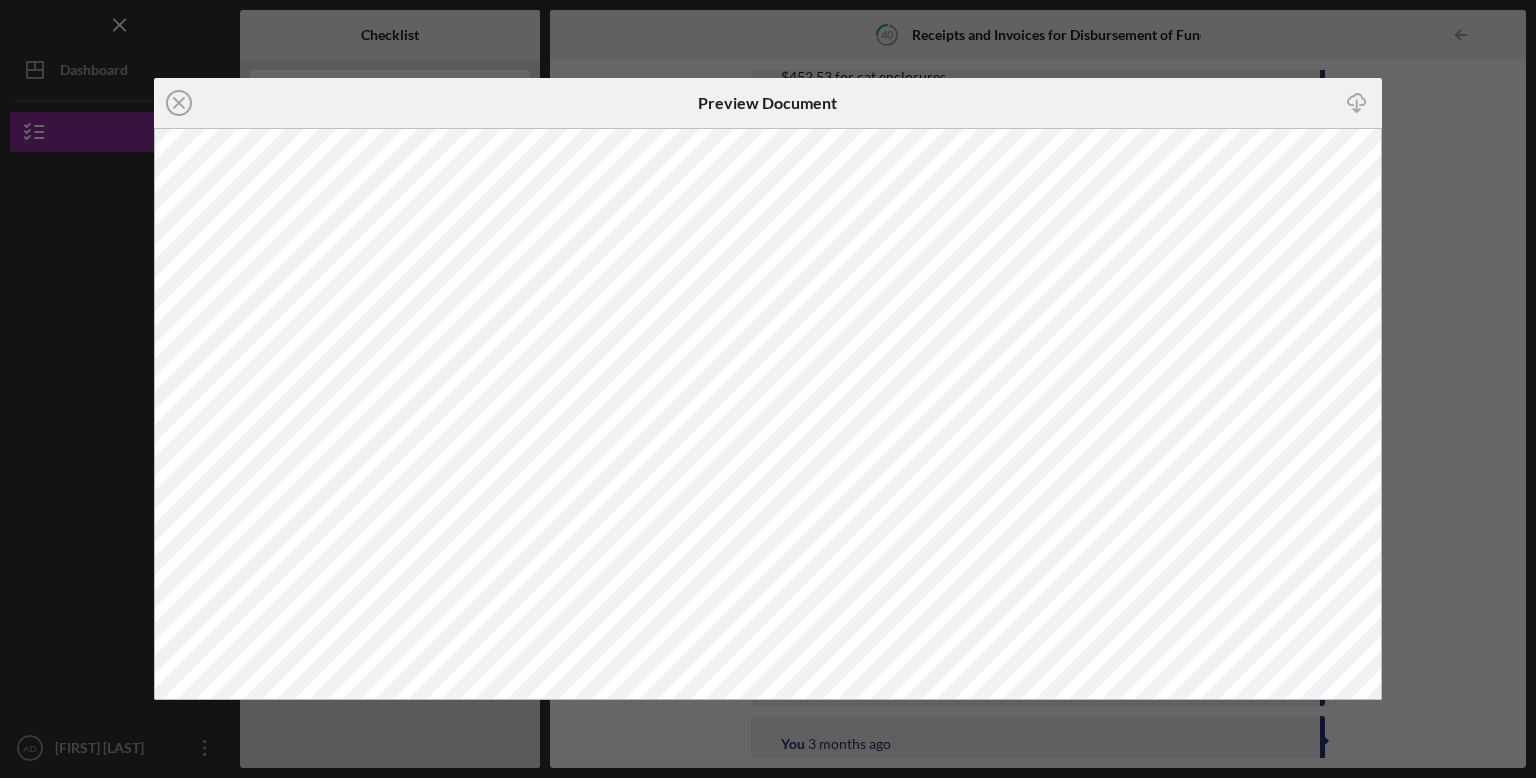 click on "Icon/Close Preview Document Icon/Download" at bounding box center [768, 389] 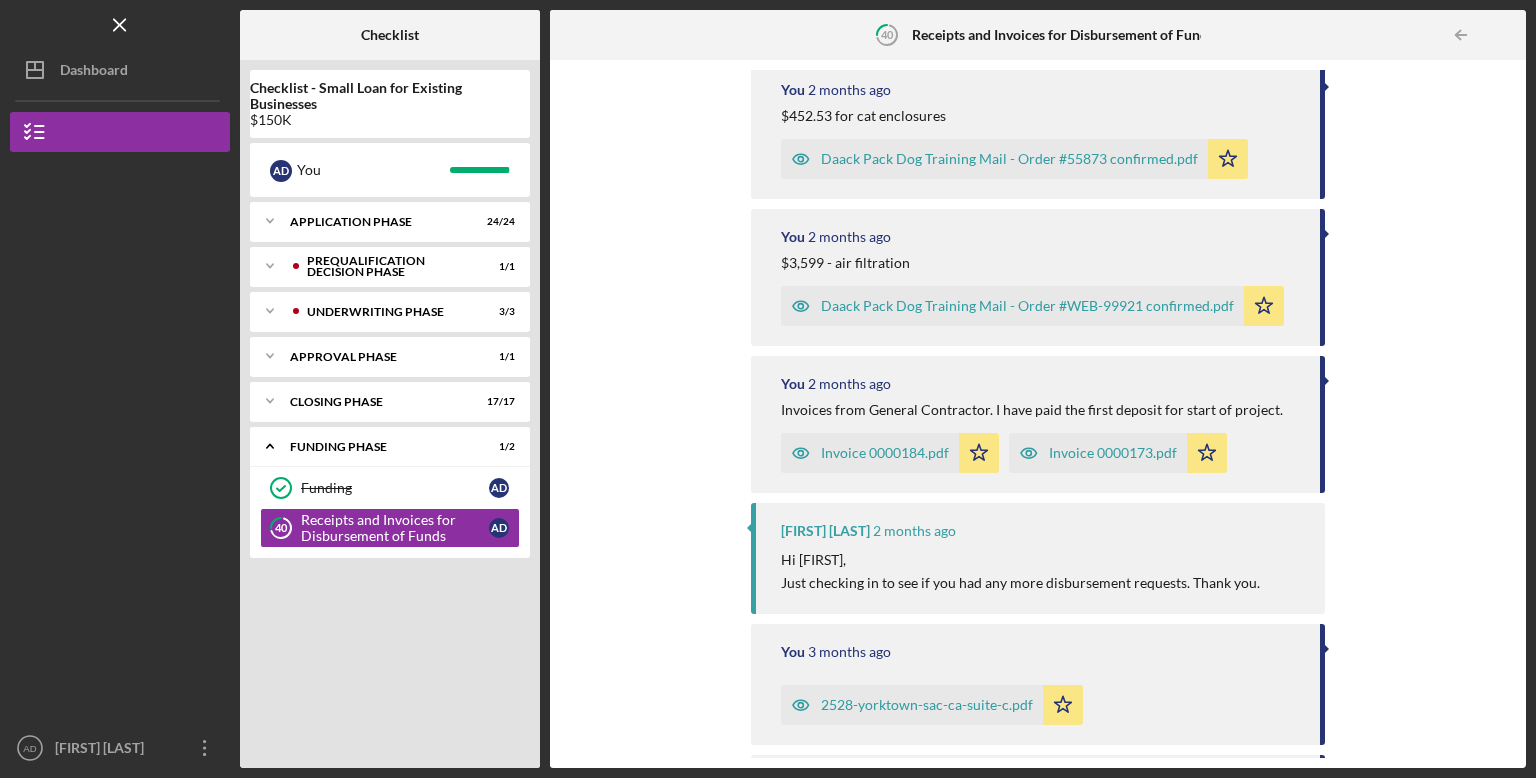 scroll, scrollTop: 1251, scrollLeft: 0, axis: vertical 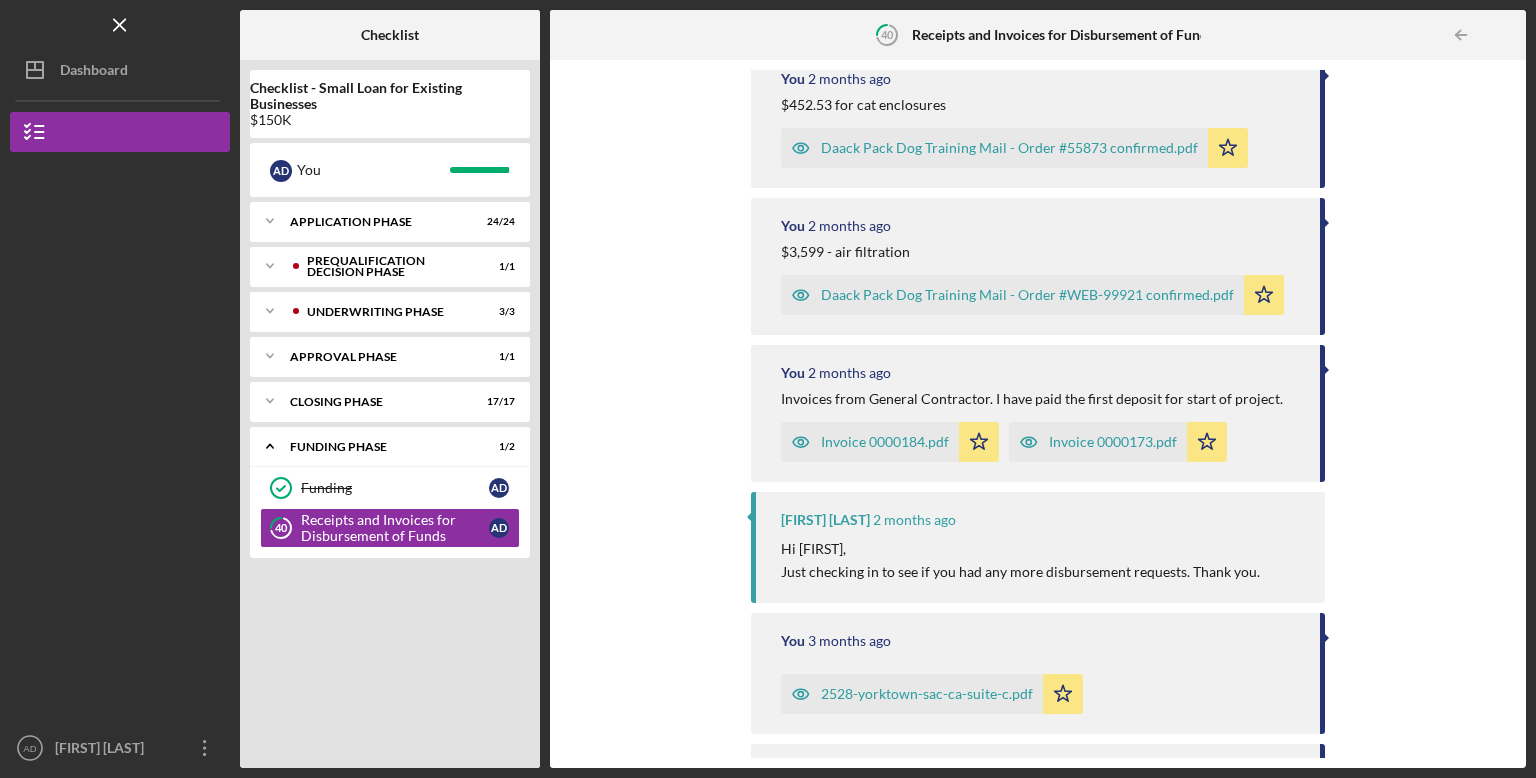 click on "Invoice 0000173.pdf" at bounding box center [1113, 442] 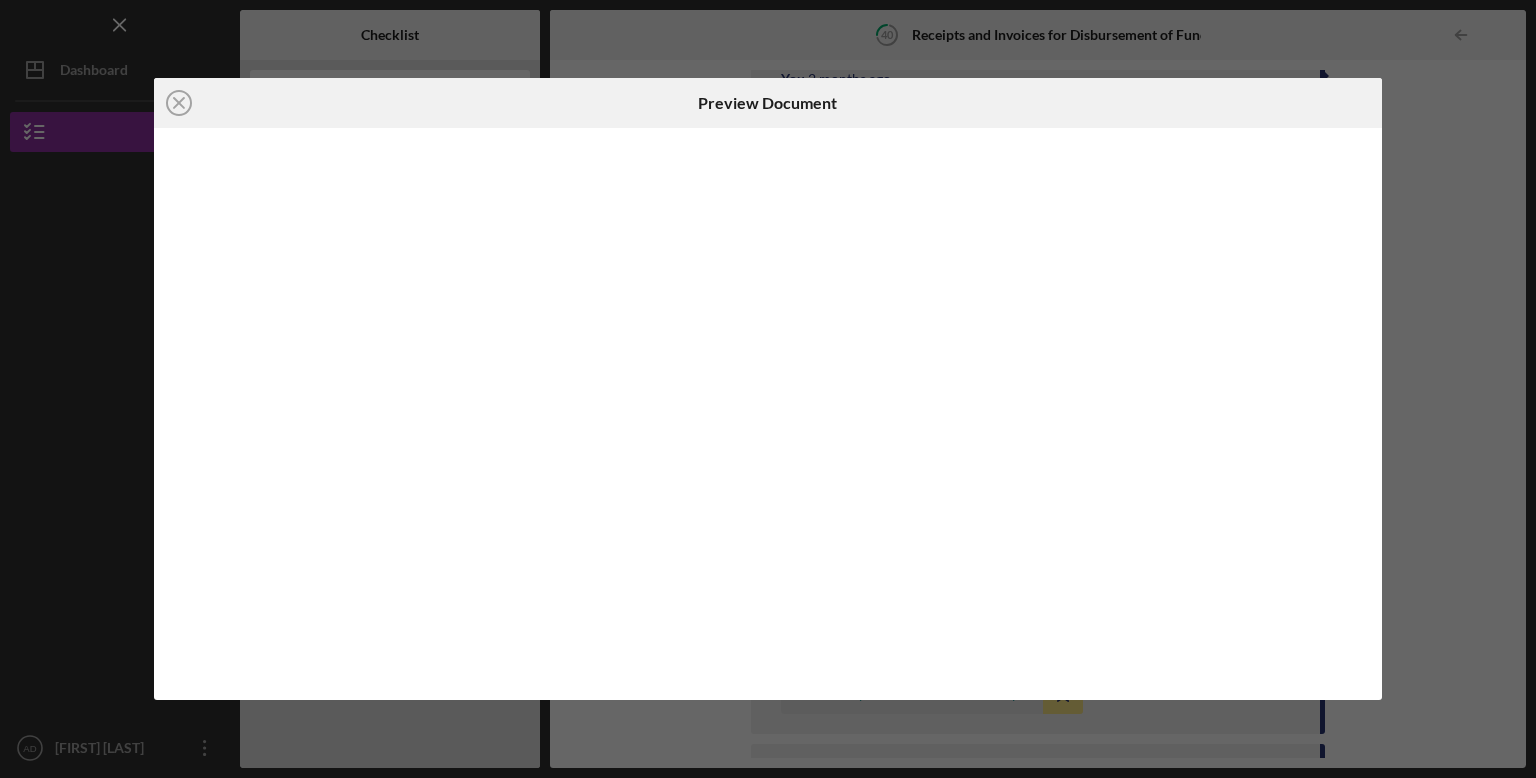 scroll, scrollTop: 0, scrollLeft: 0, axis: both 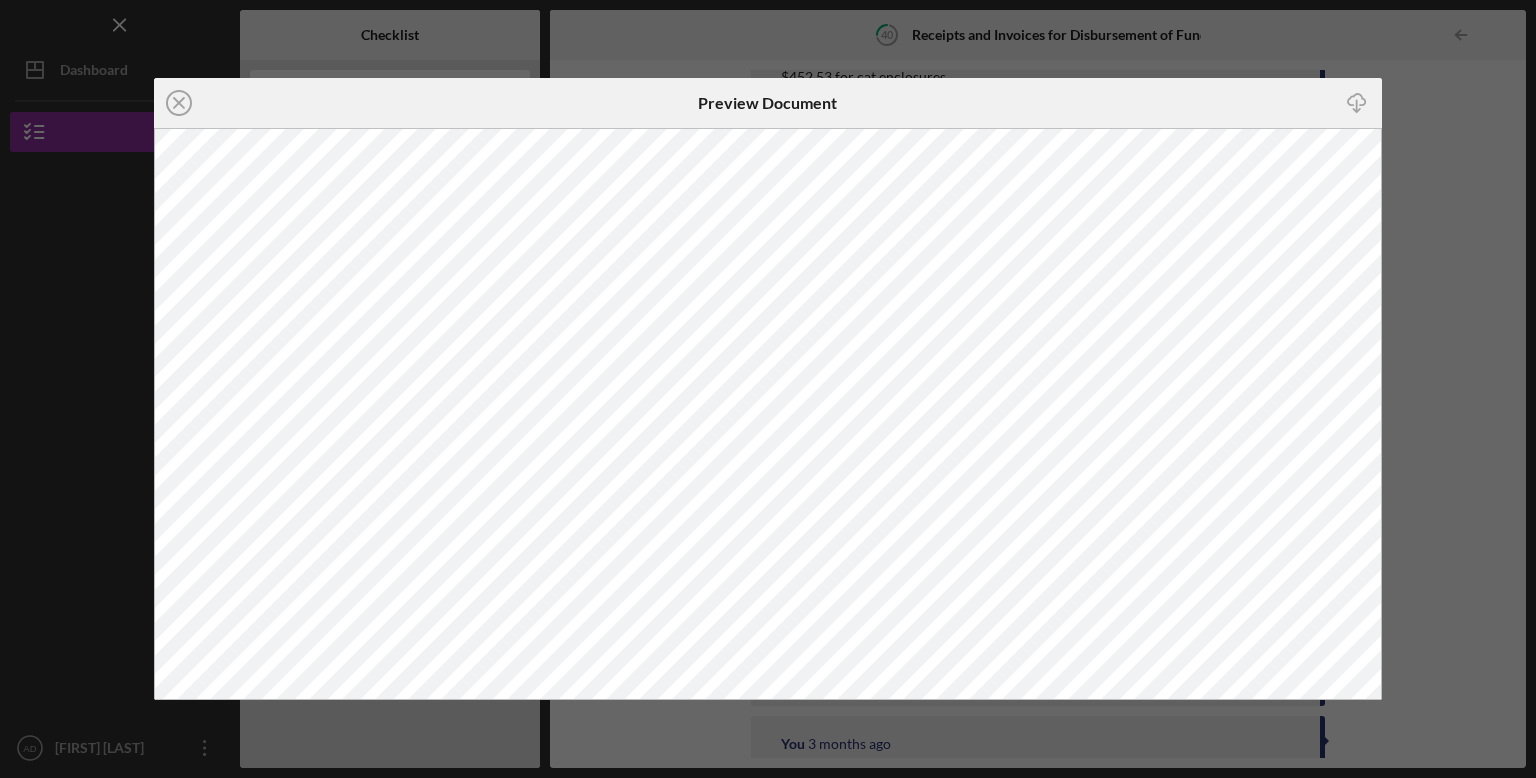 click on "Icon/Close Preview Document Icon/Download" at bounding box center (768, 389) 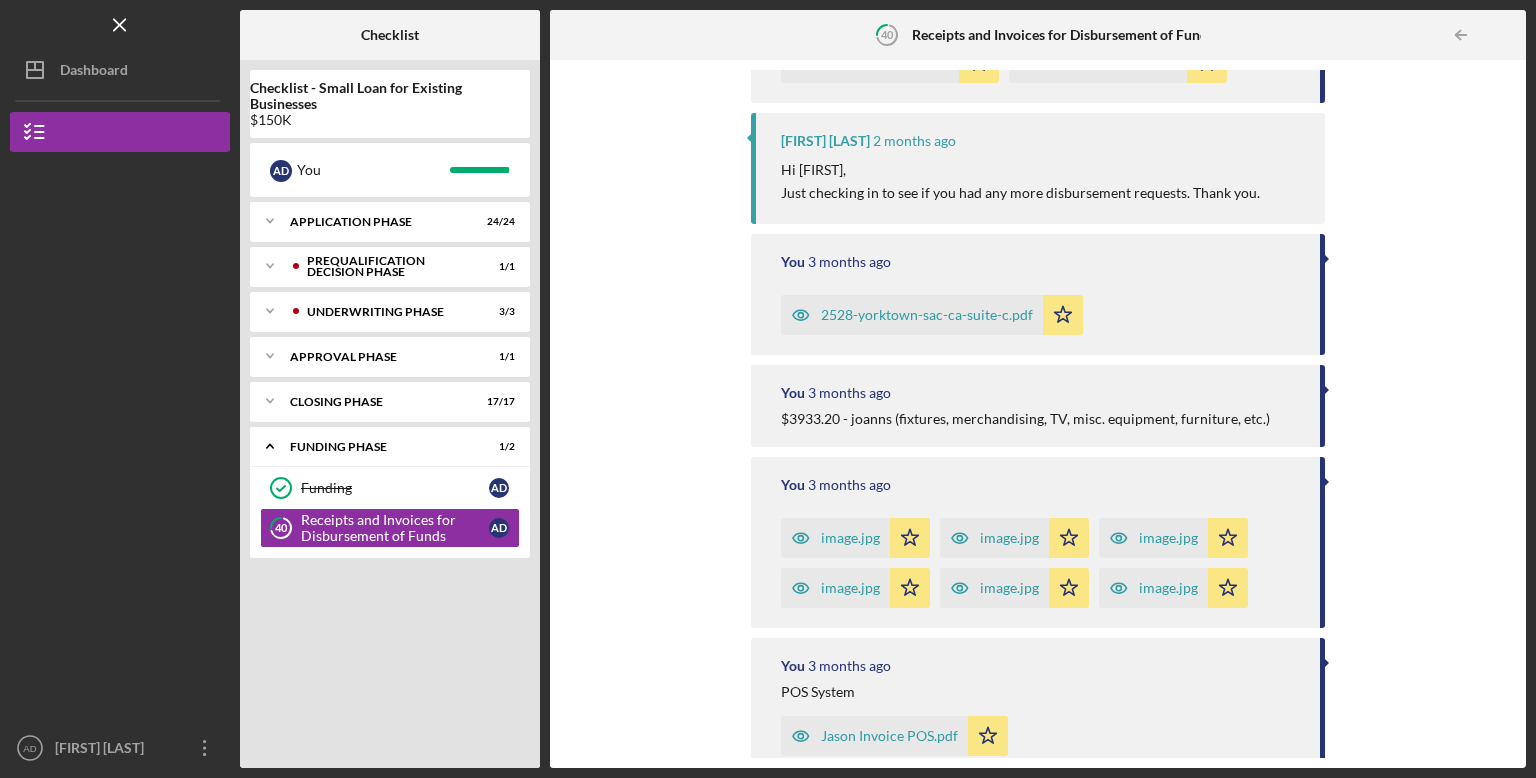 scroll, scrollTop: 1632, scrollLeft: 0, axis: vertical 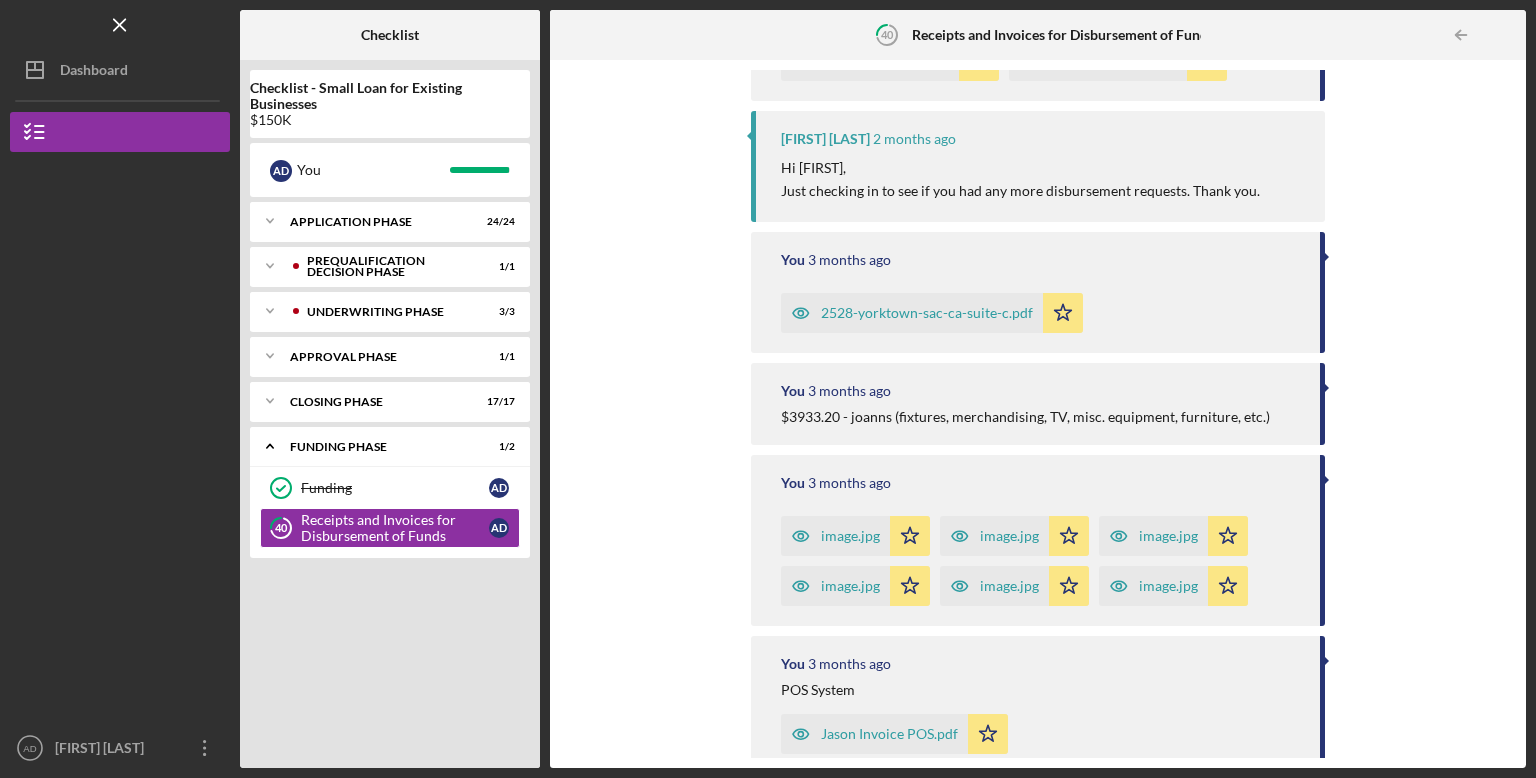 click on "2528-yorktown-sac-ca-suite-c.pdf" at bounding box center (927, 313) 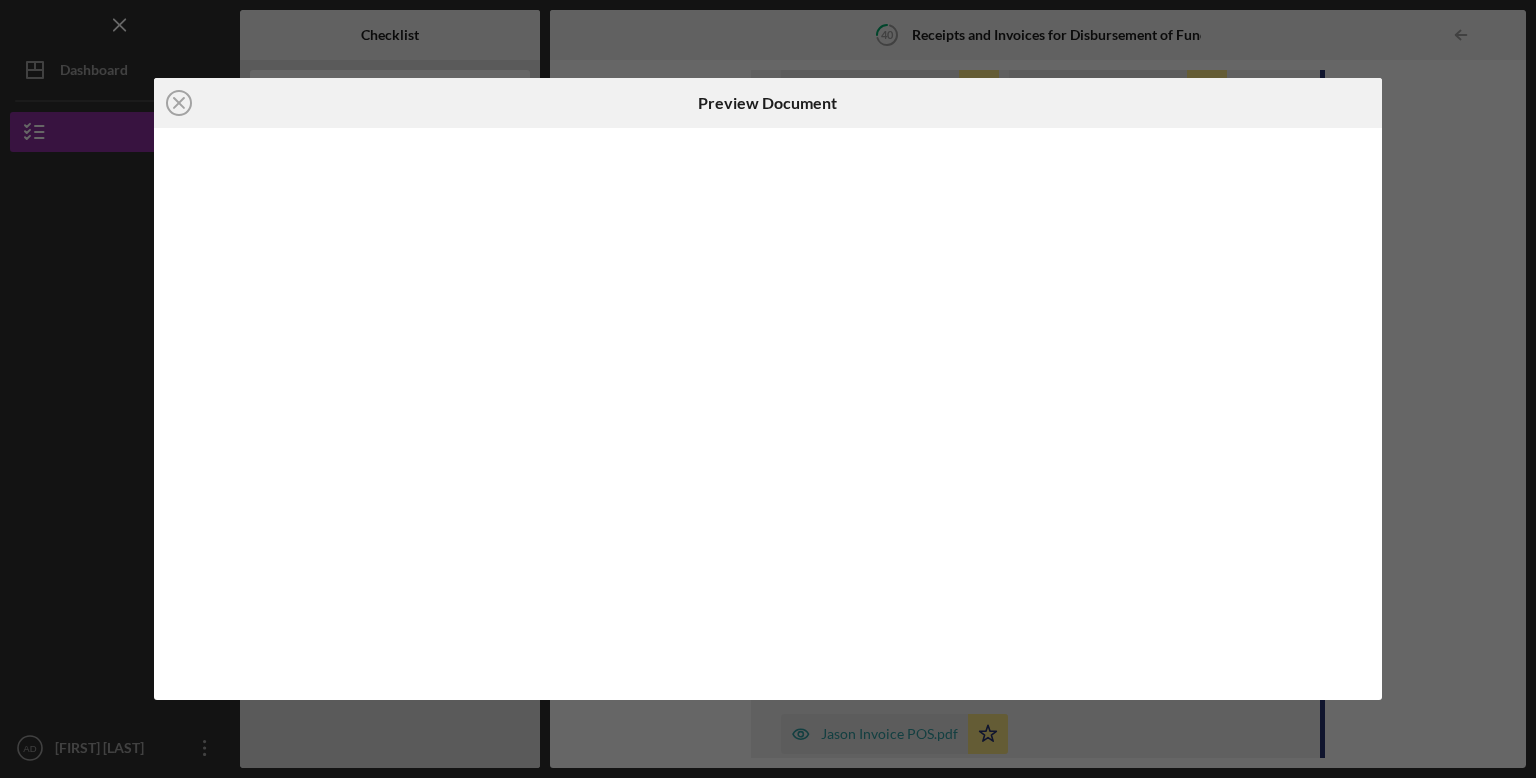 scroll, scrollTop: 0, scrollLeft: 0, axis: both 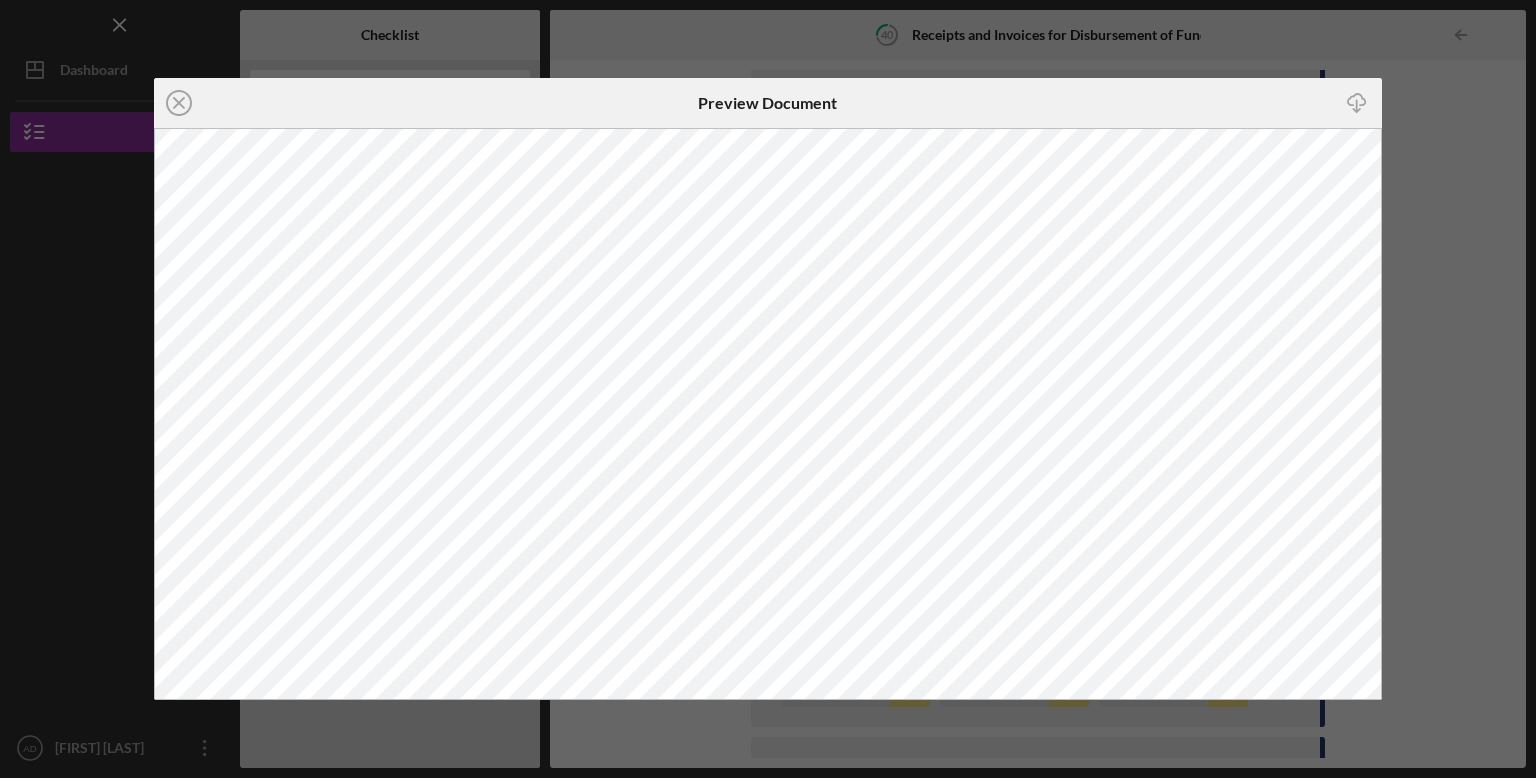 click on "Icon/Close Preview Document Icon/Download" at bounding box center [768, 389] 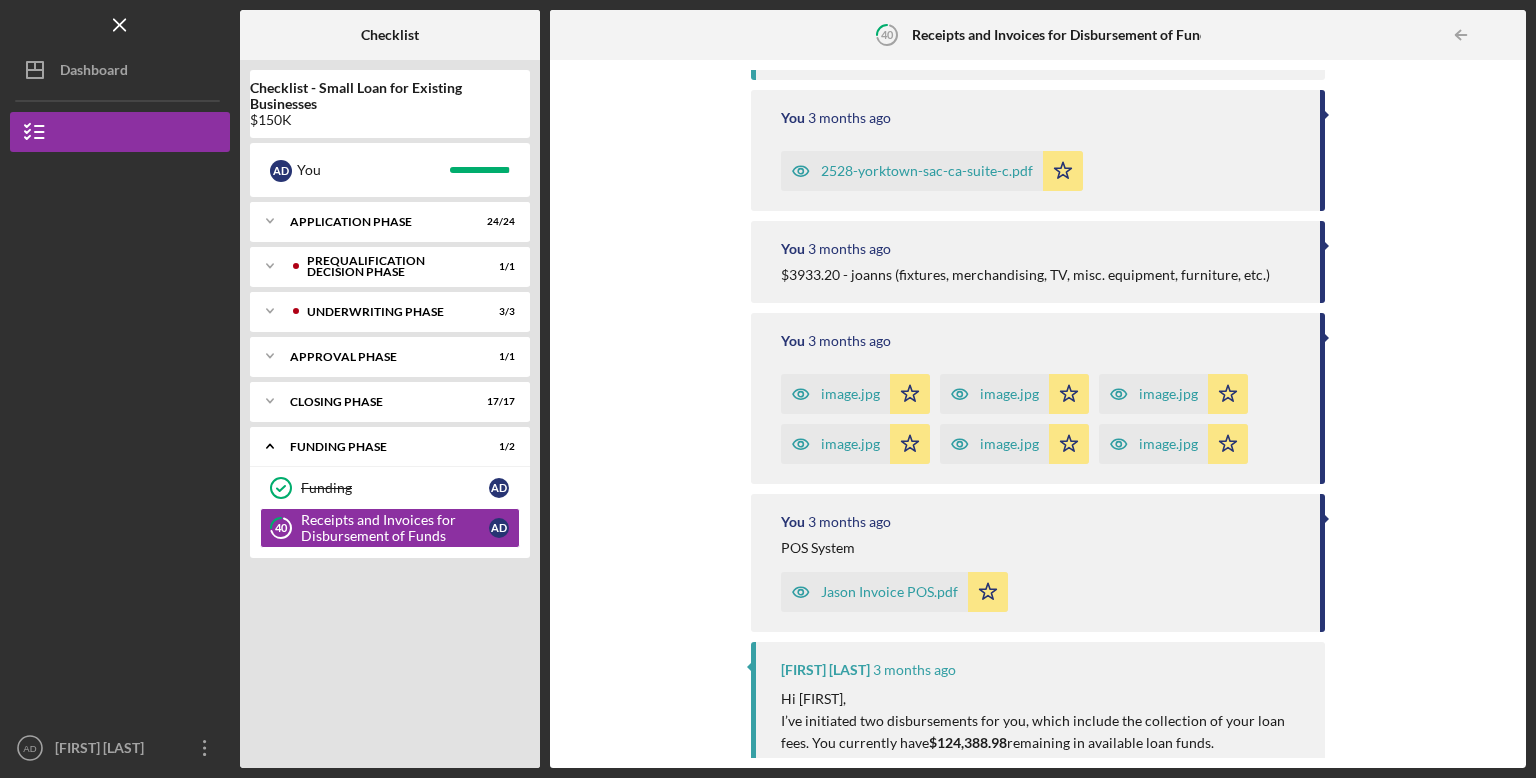 scroll, scrollTop: 1773, scrollLeft: 0, axis: vertical 